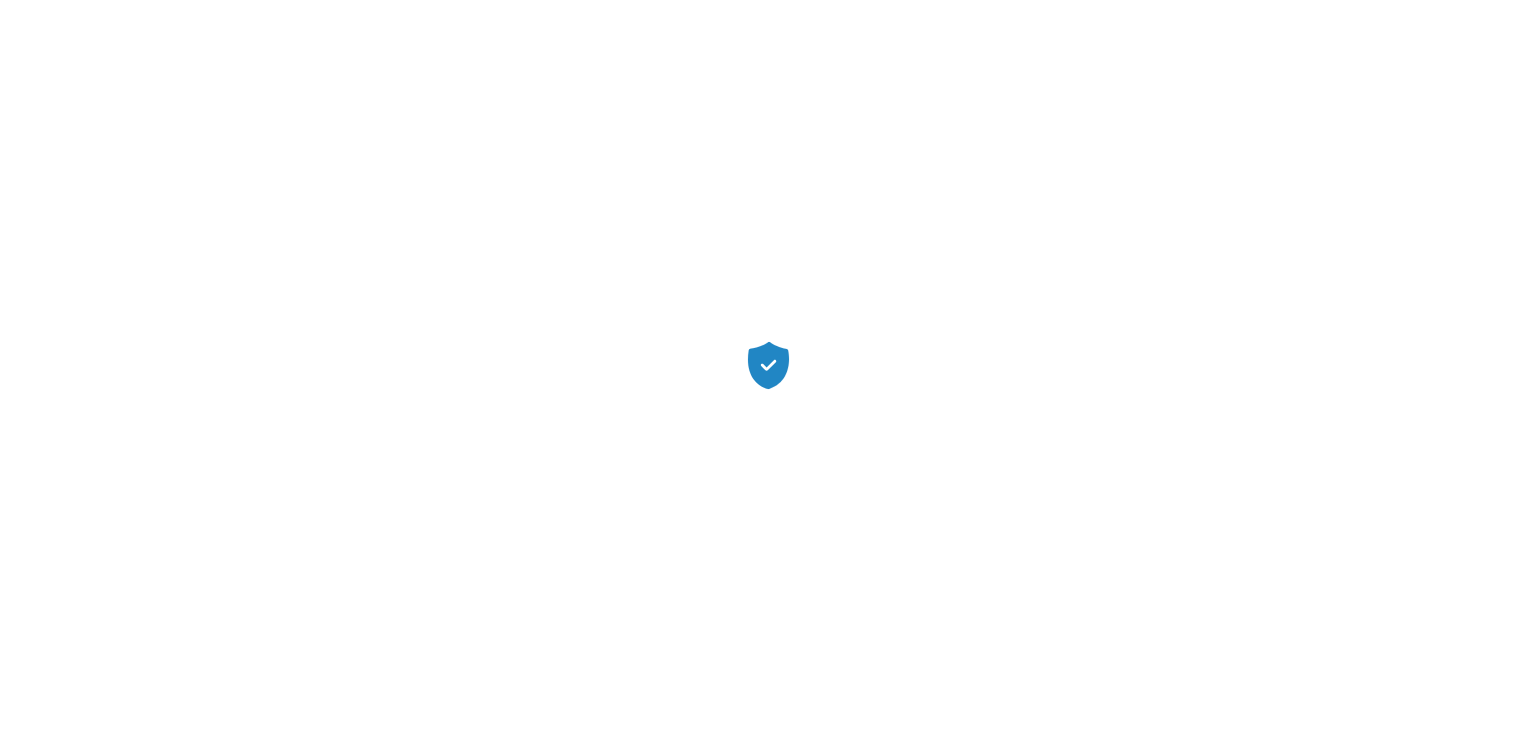 scroll, scrollTop: 0, scrollLeft: 0, axis: both 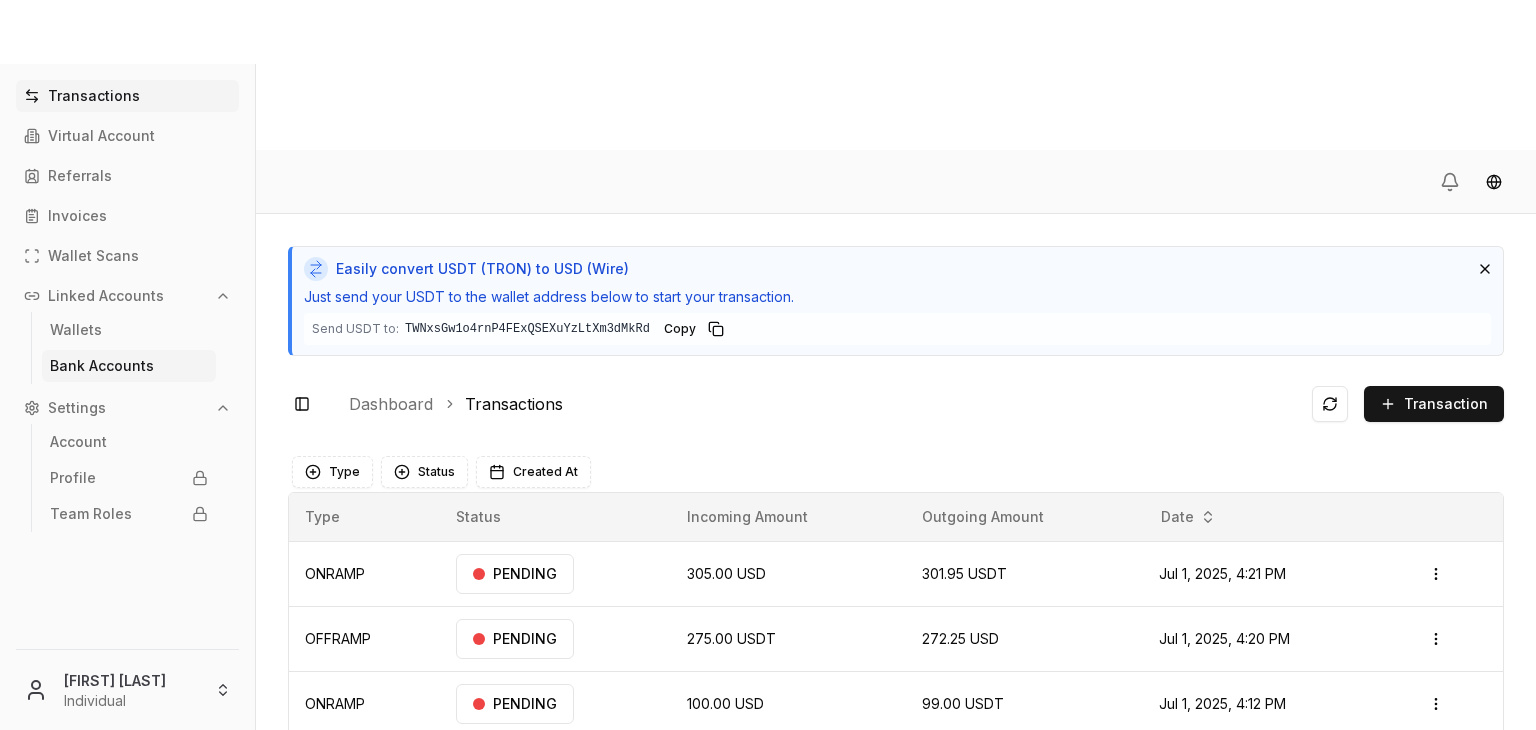 click on "Bank Accounts" at bounding box center (129, 366) 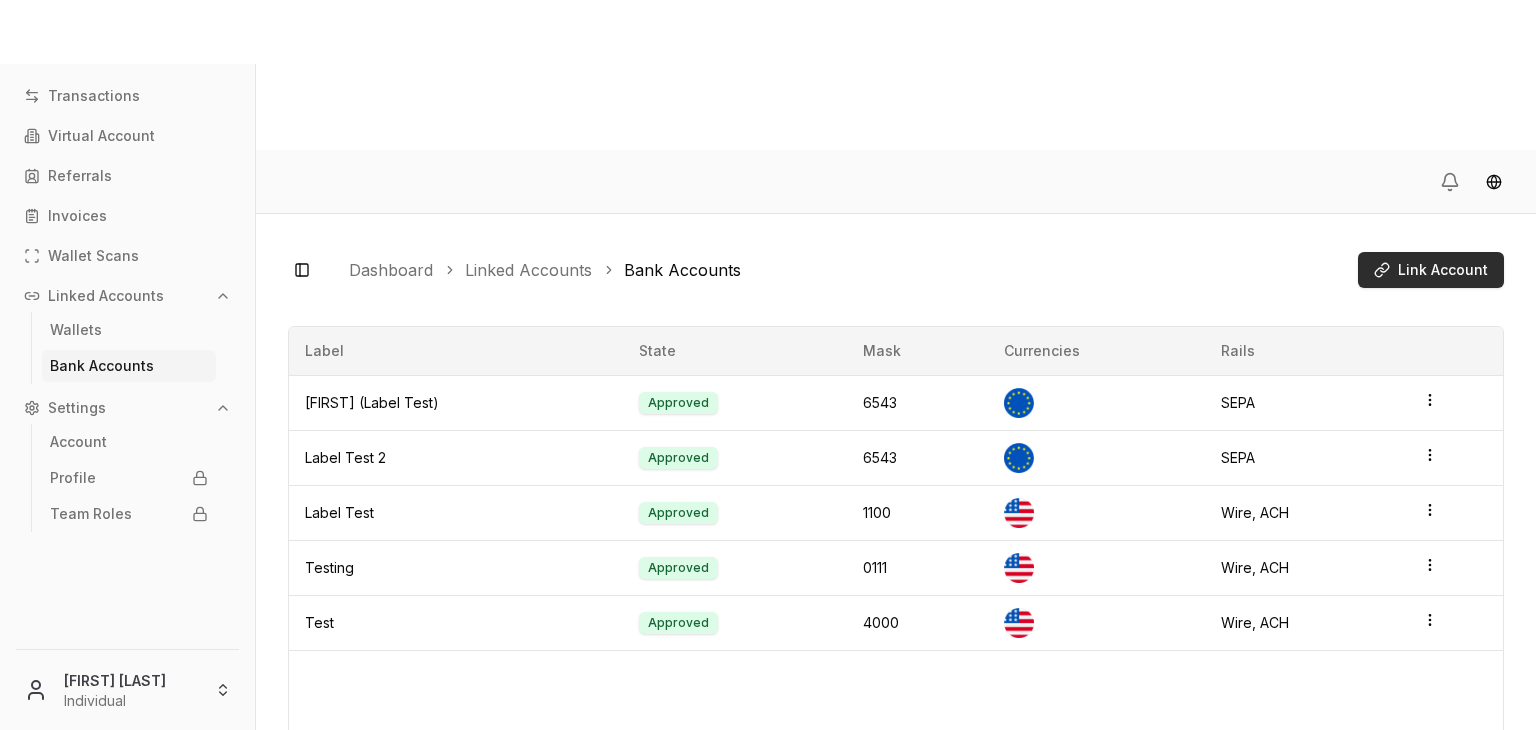 click on "Link Account" at bounding box center [1431, 270] 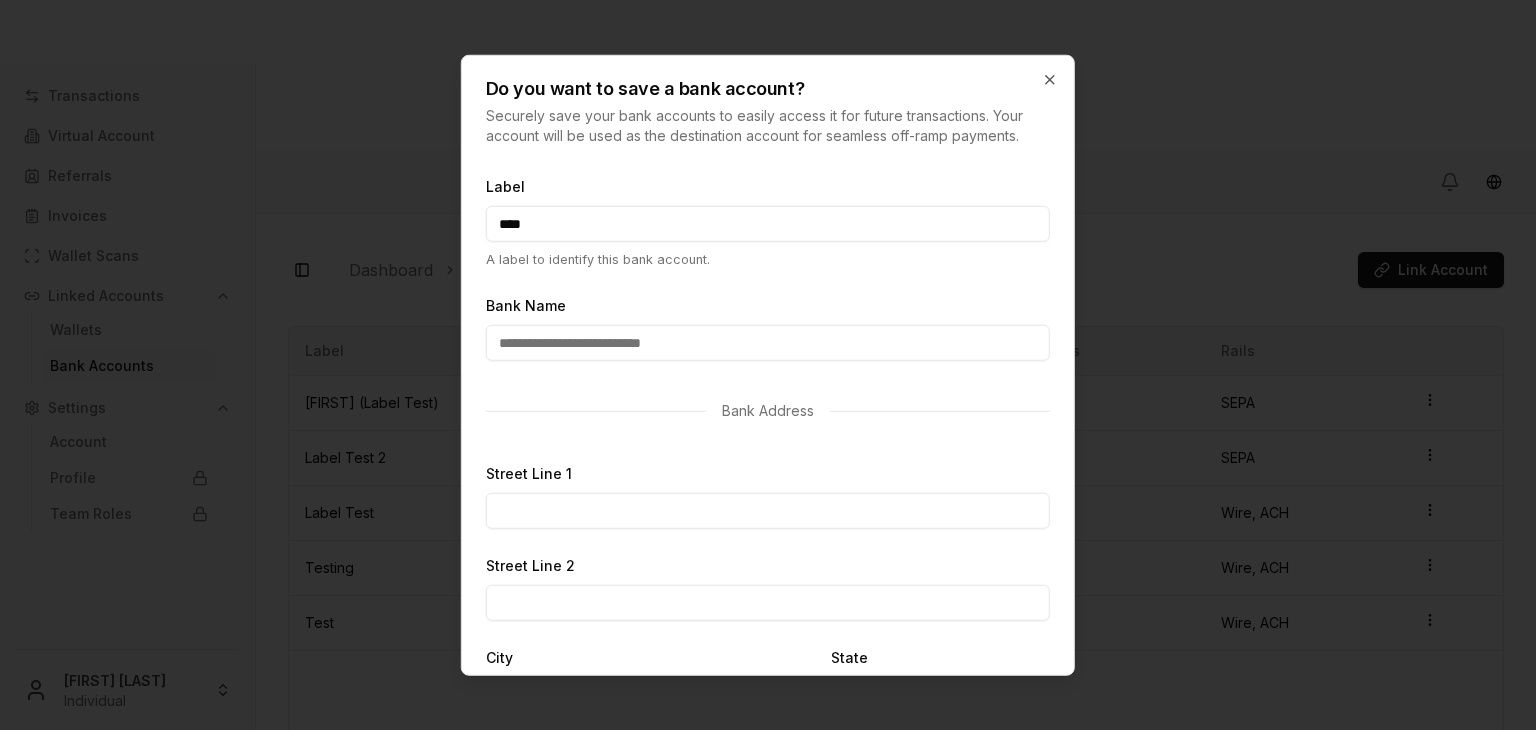 type on "****" 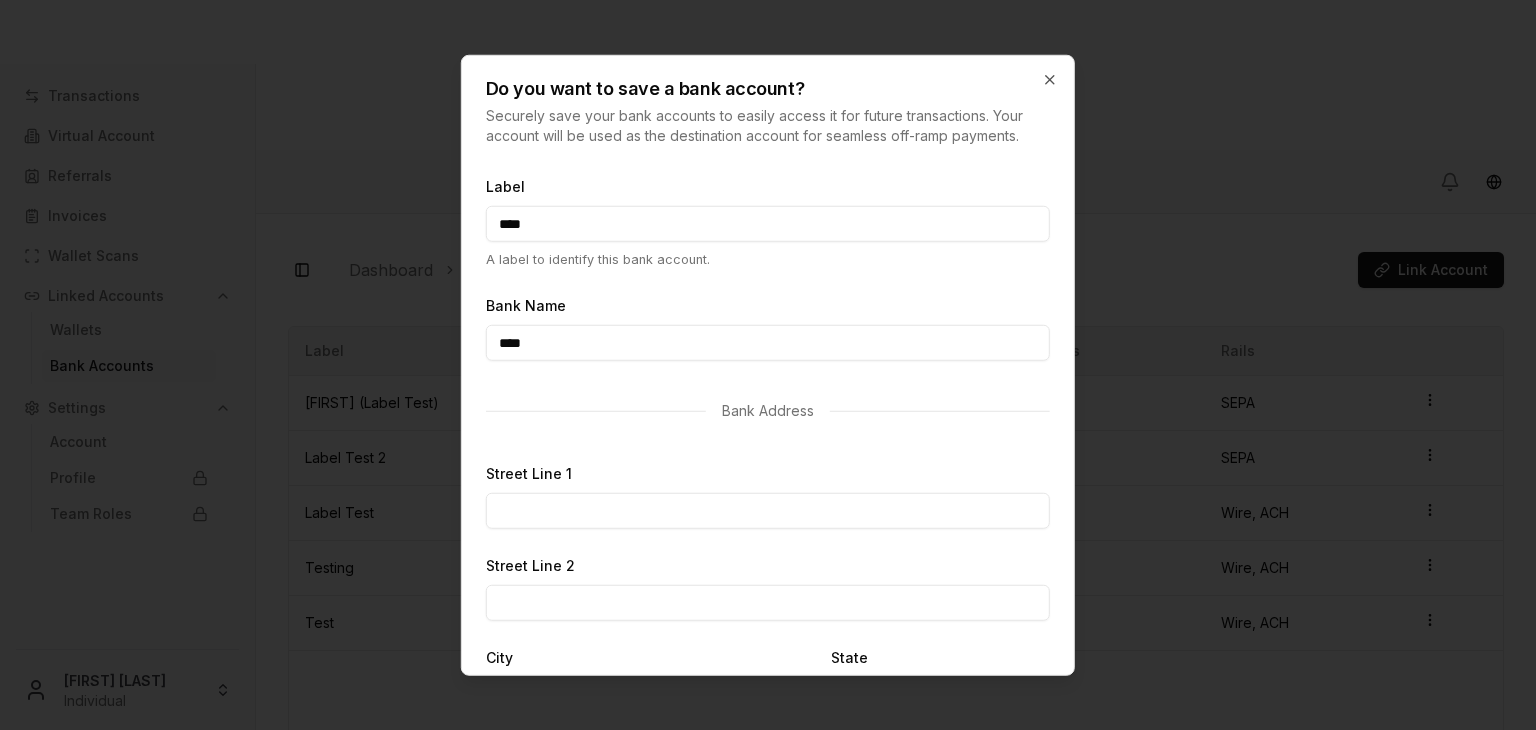 scroll, scrollTop: 128, scrollLeft: 0, axis: vertical 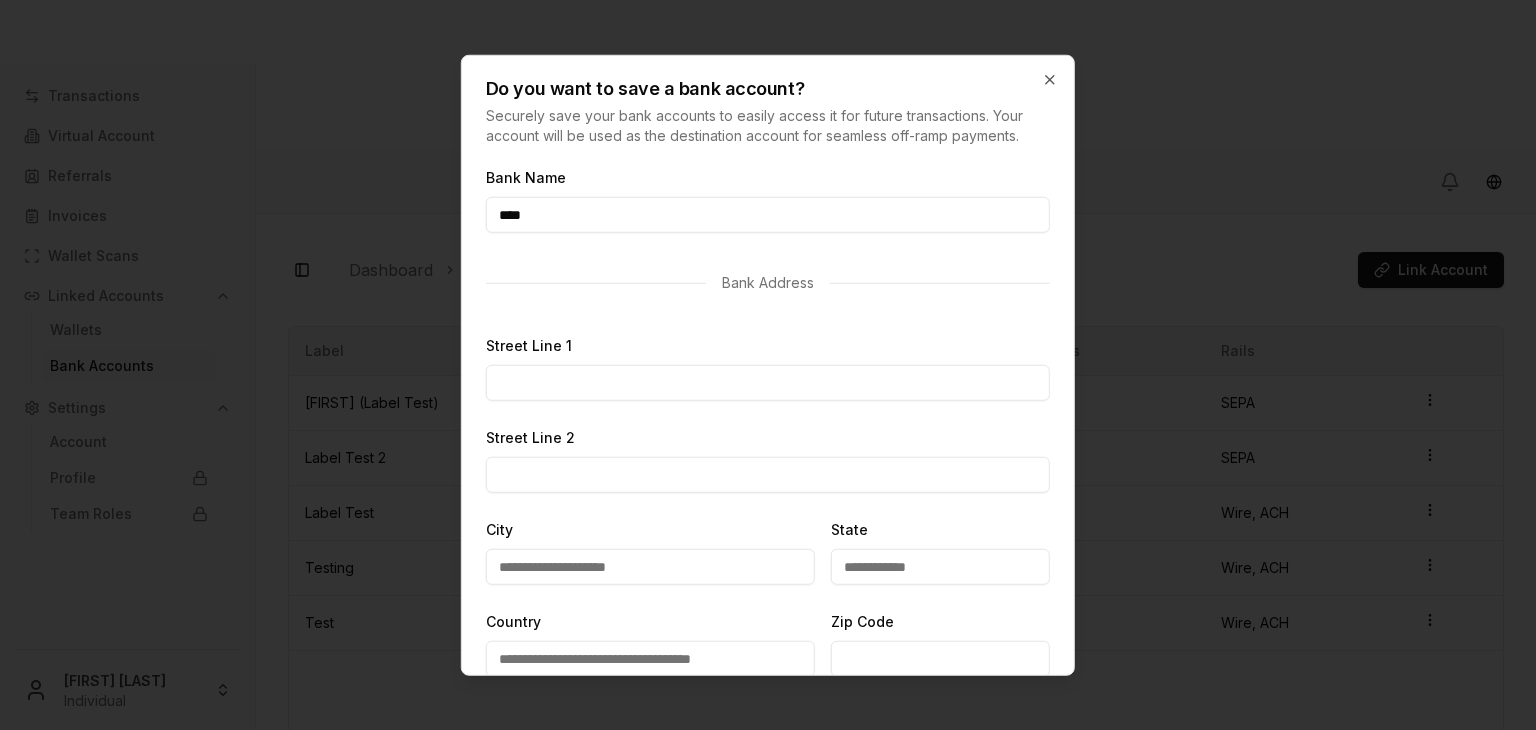 type on "****" 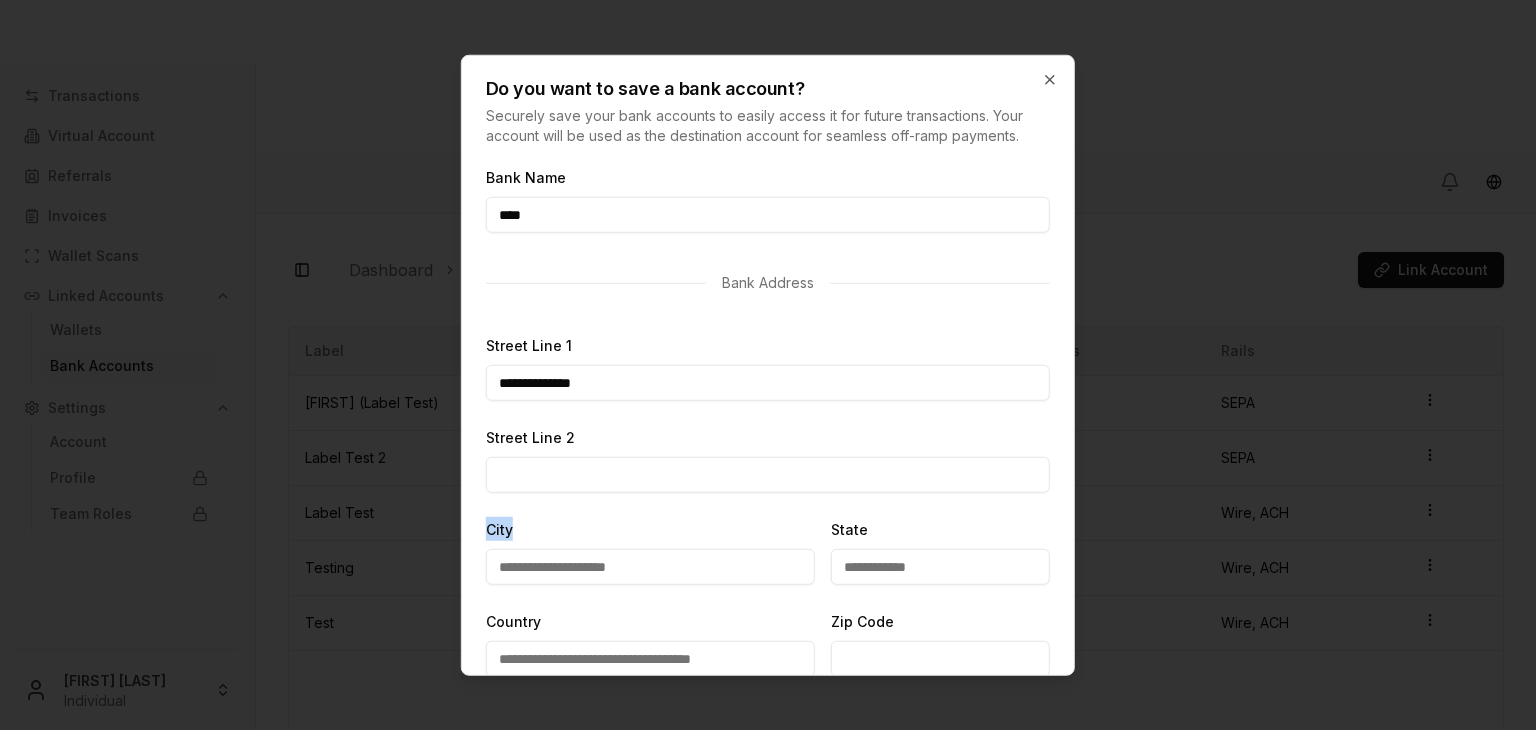 drag, startPoint x: 540, startPoint y: 509, endPoint x: 592, endPoint y: 436, distance: 89.62701 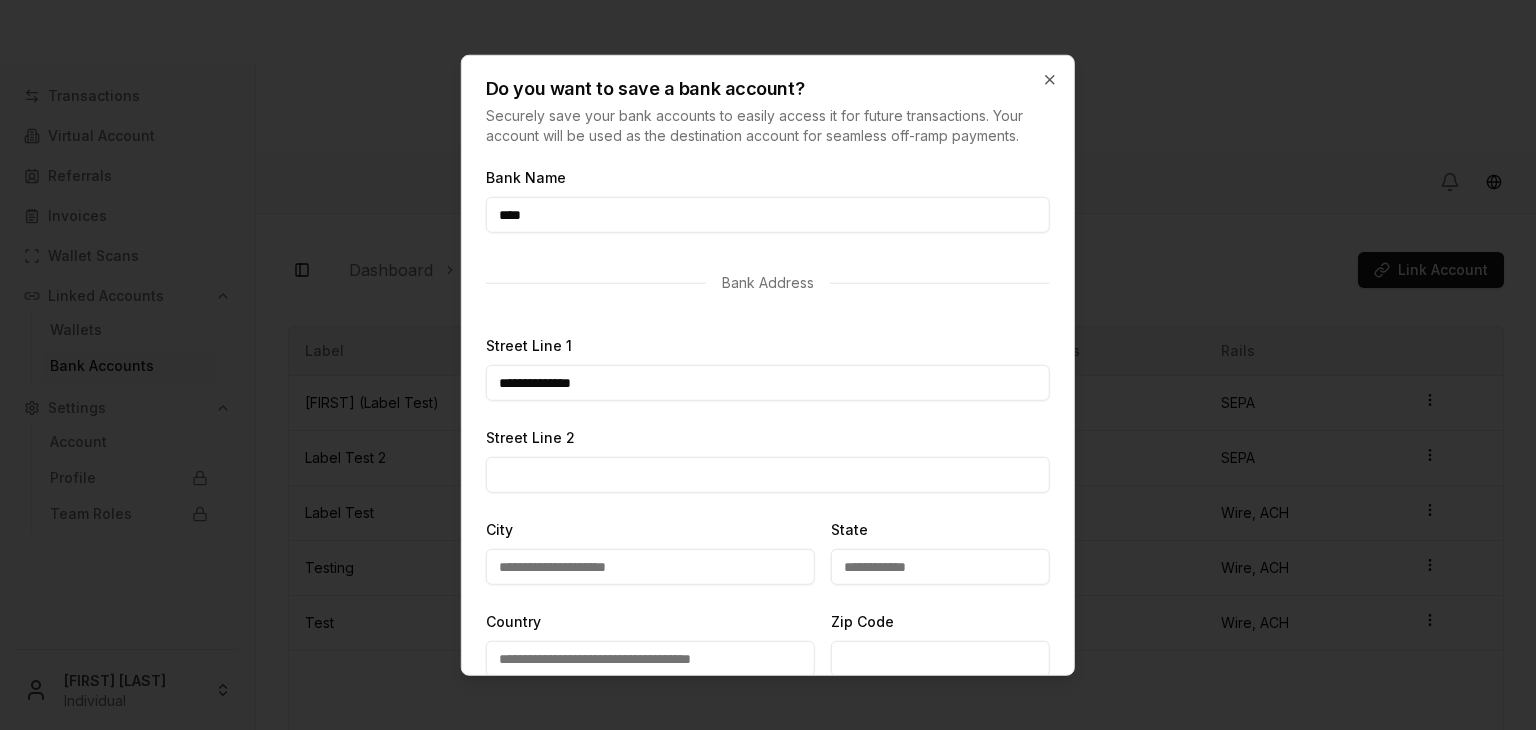 click on "Street Line 2" at bounding box center [768, 475] 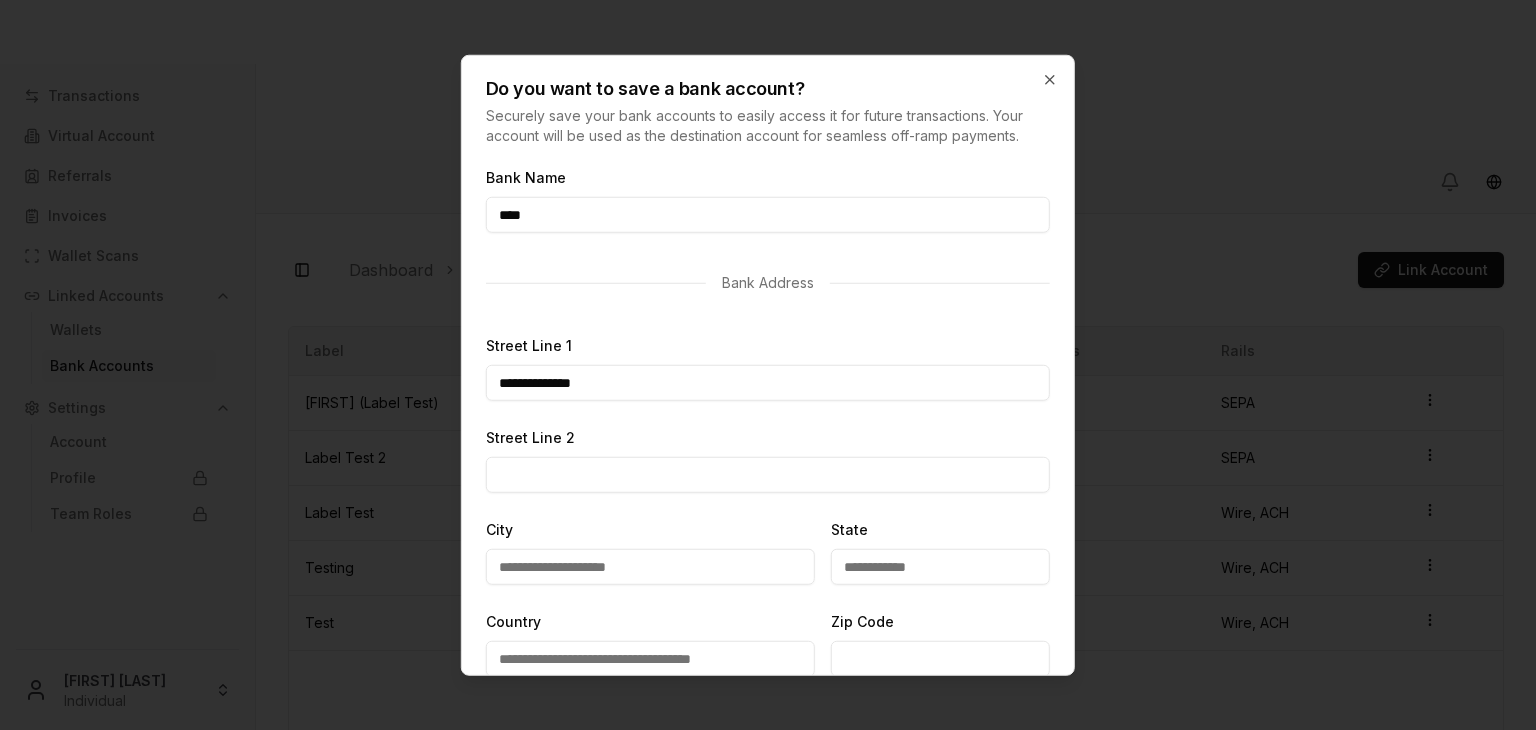 click on "City" at bounding box center [650, 567] 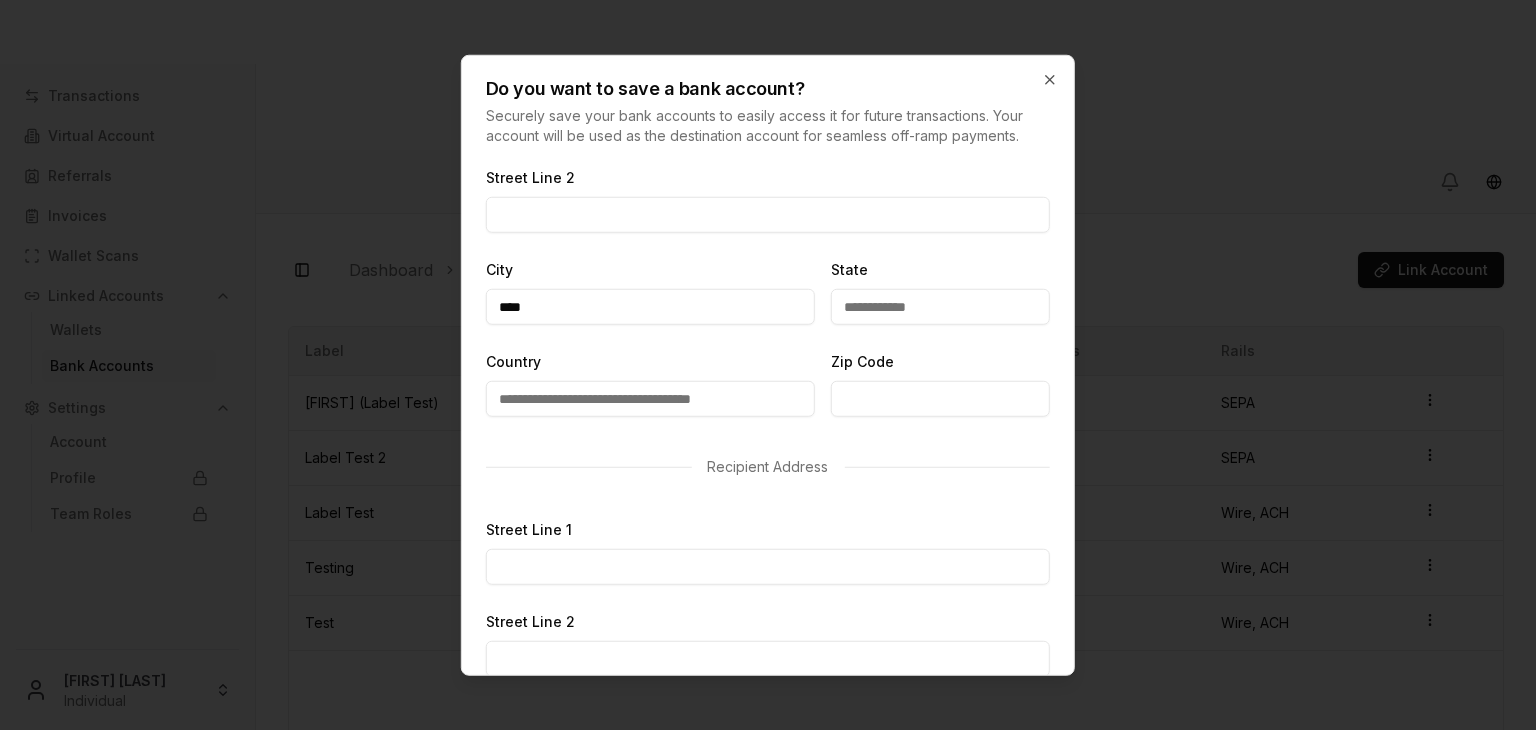 scroll, scrollTop: 392, scrollLeft: 0, axis: vertical 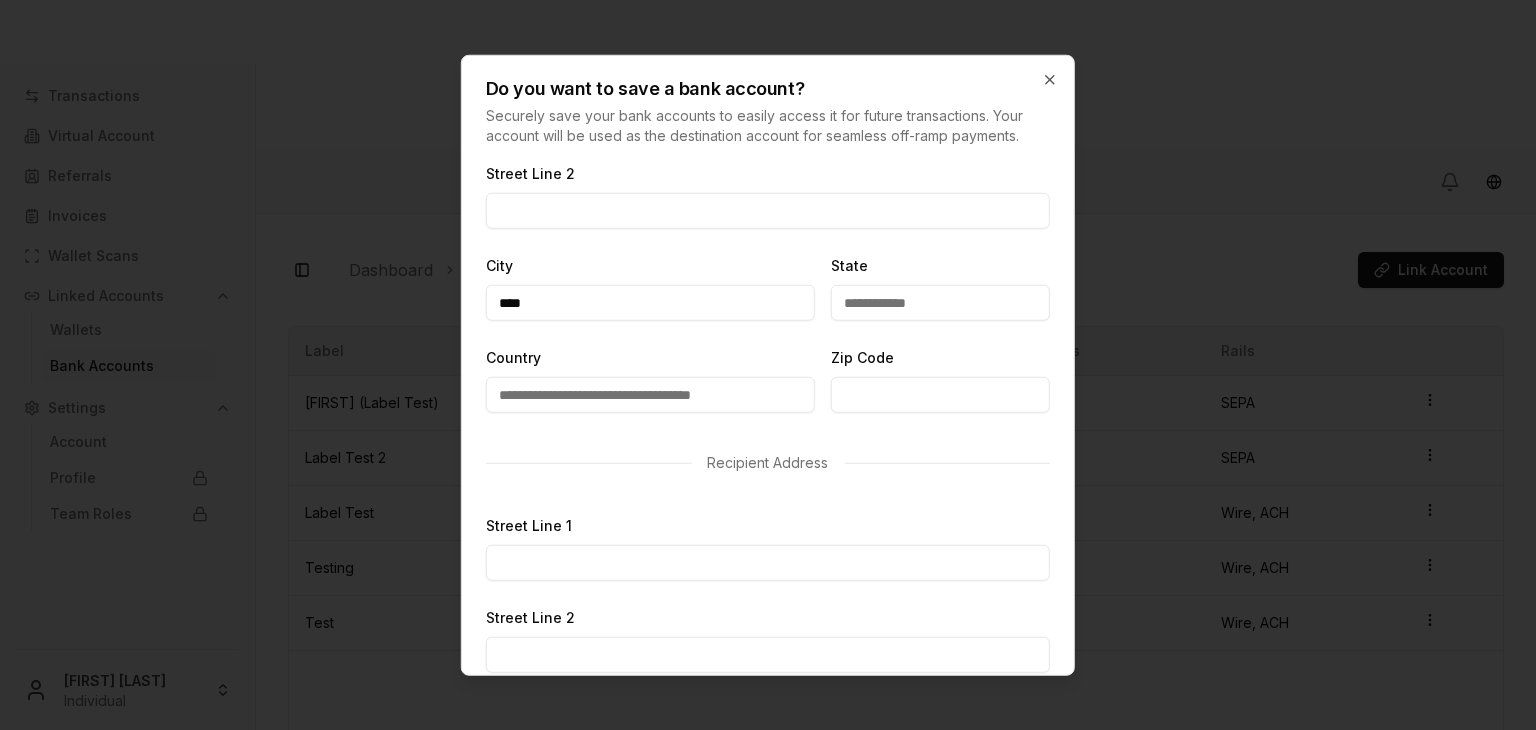 click on "Country" at bounding box center (650, 395) 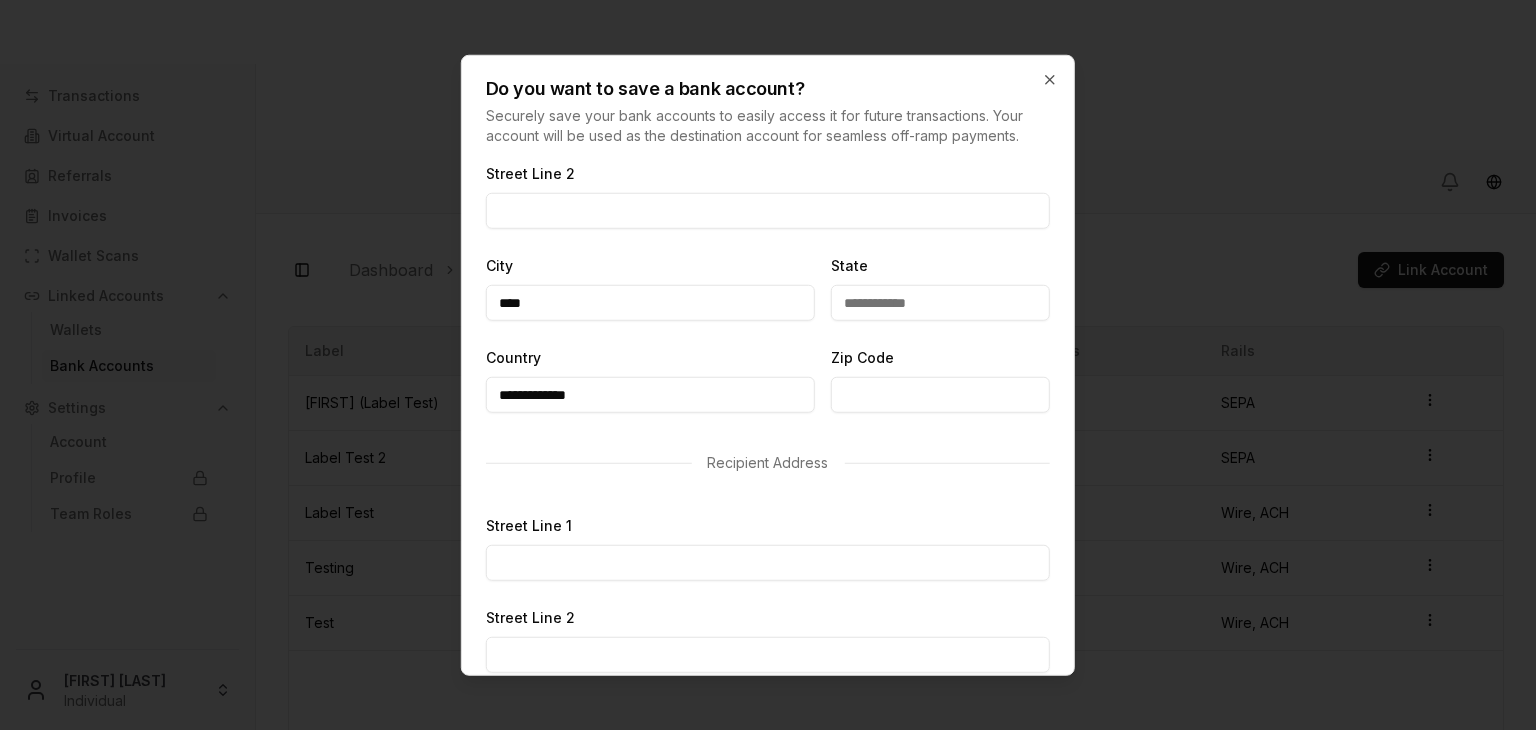 click on "State" at bounding box center (940, 303) 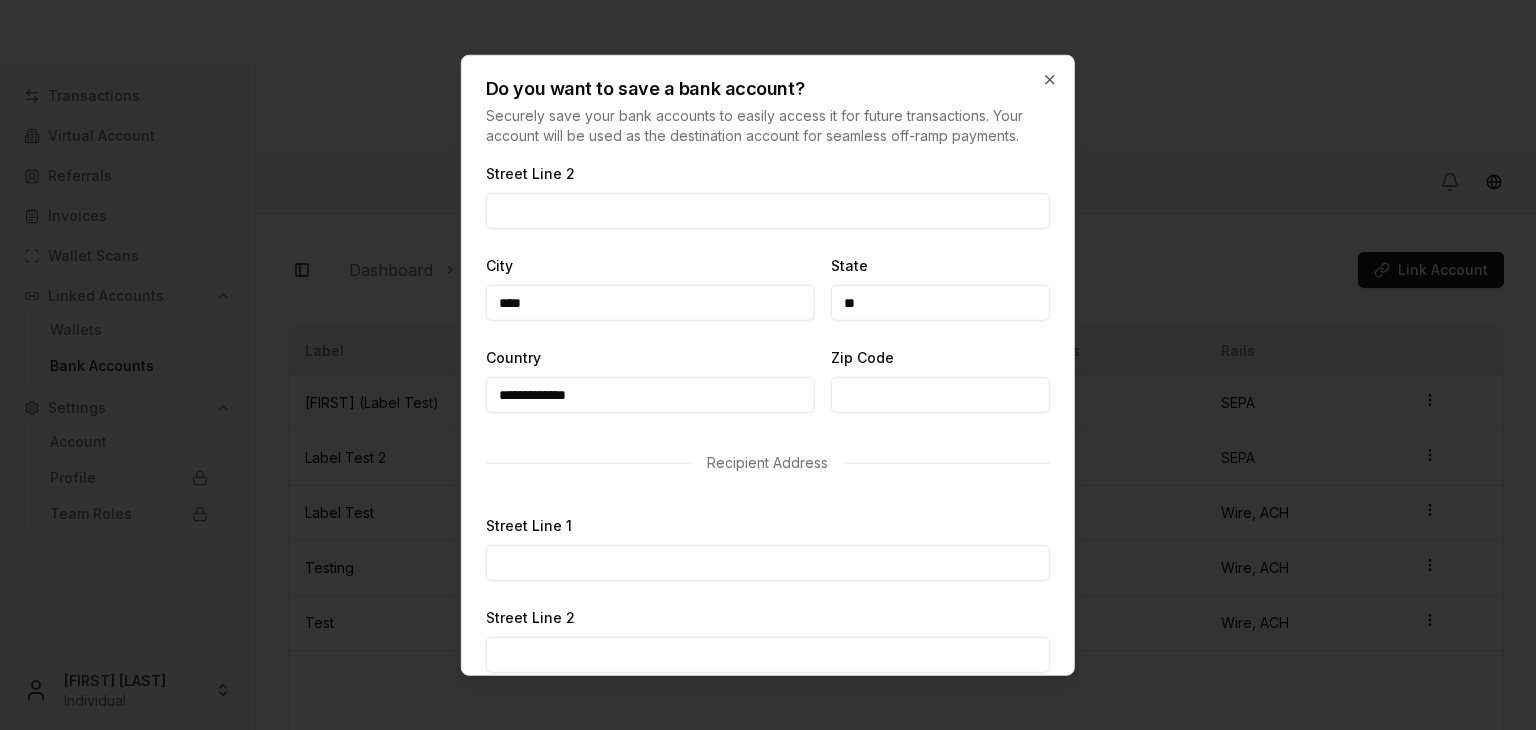 click on "Zip Code" at bounding box center [940, 395] 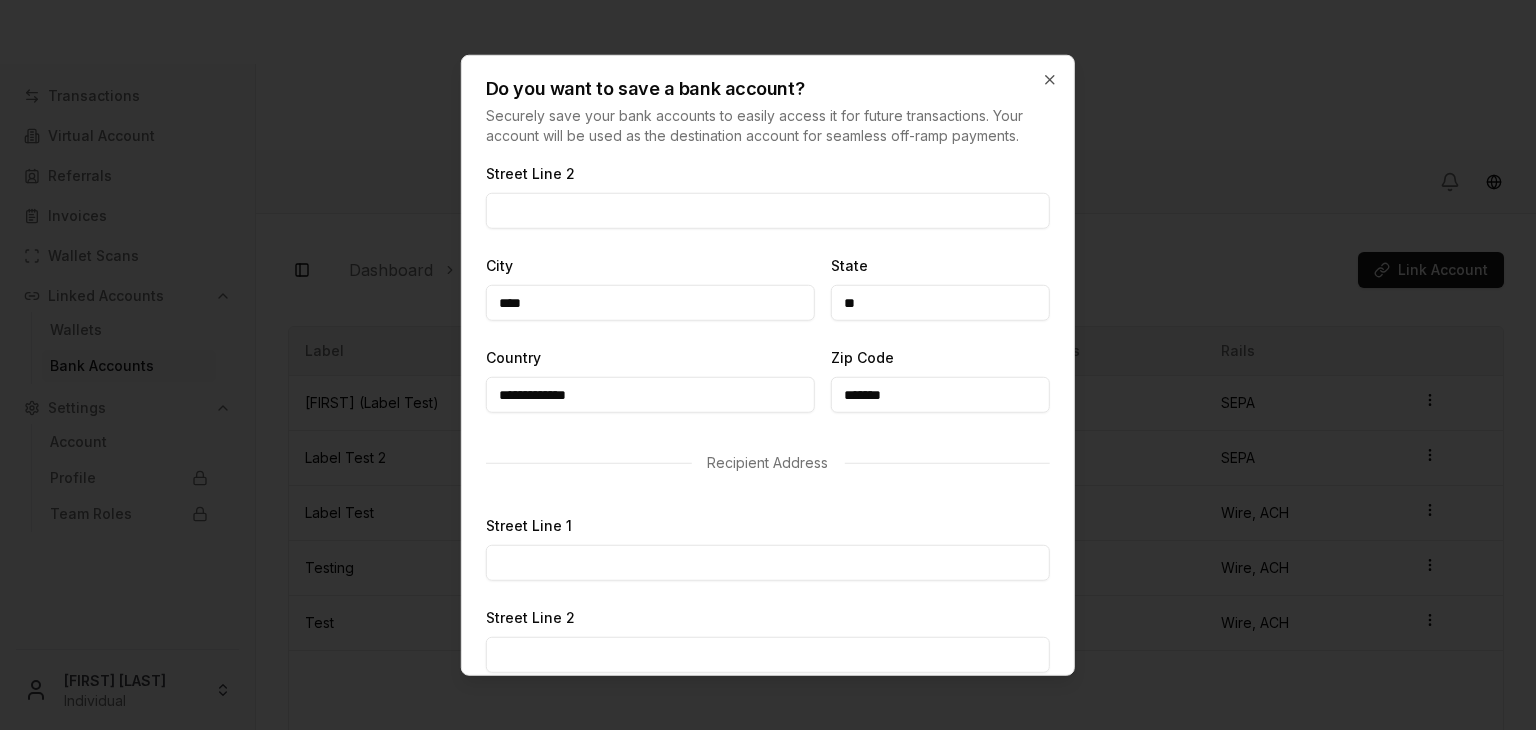 scroll, scrollTop: 614, scrollLeft: 0, axis: vertical 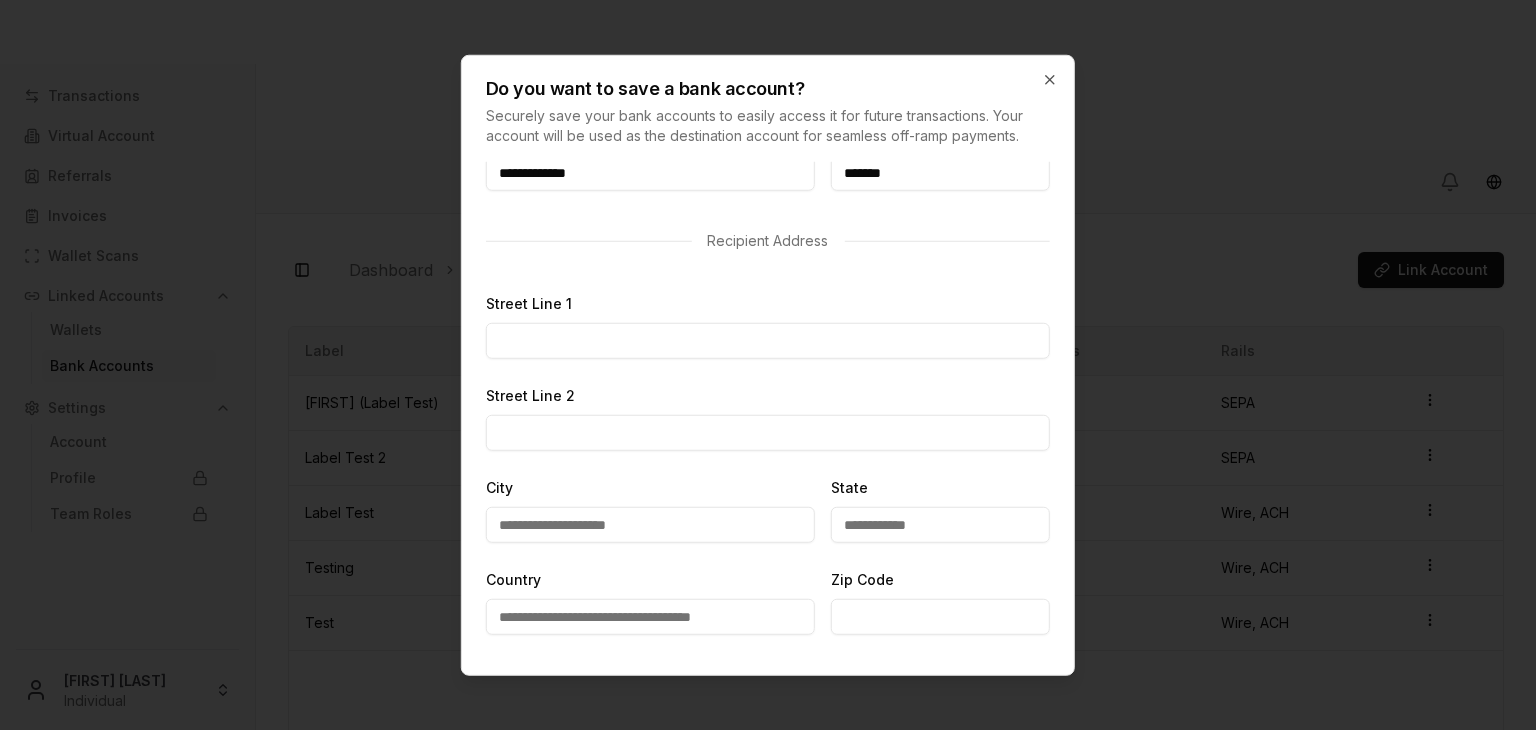 type on "*******" 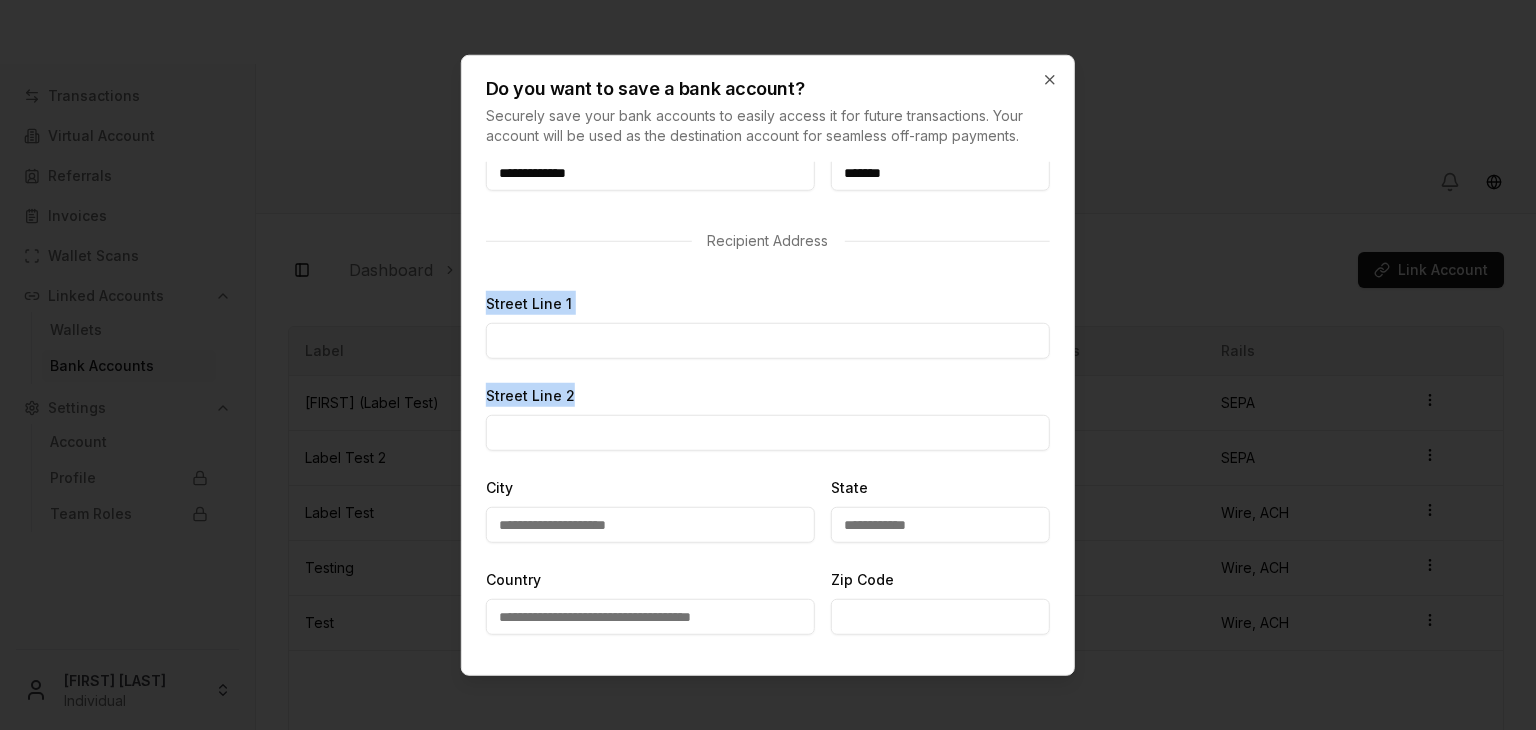 drag, startPoint x: 647, startPoint y: 361, endPoint x: 636, endPoint y: 339, distance: 24.596748 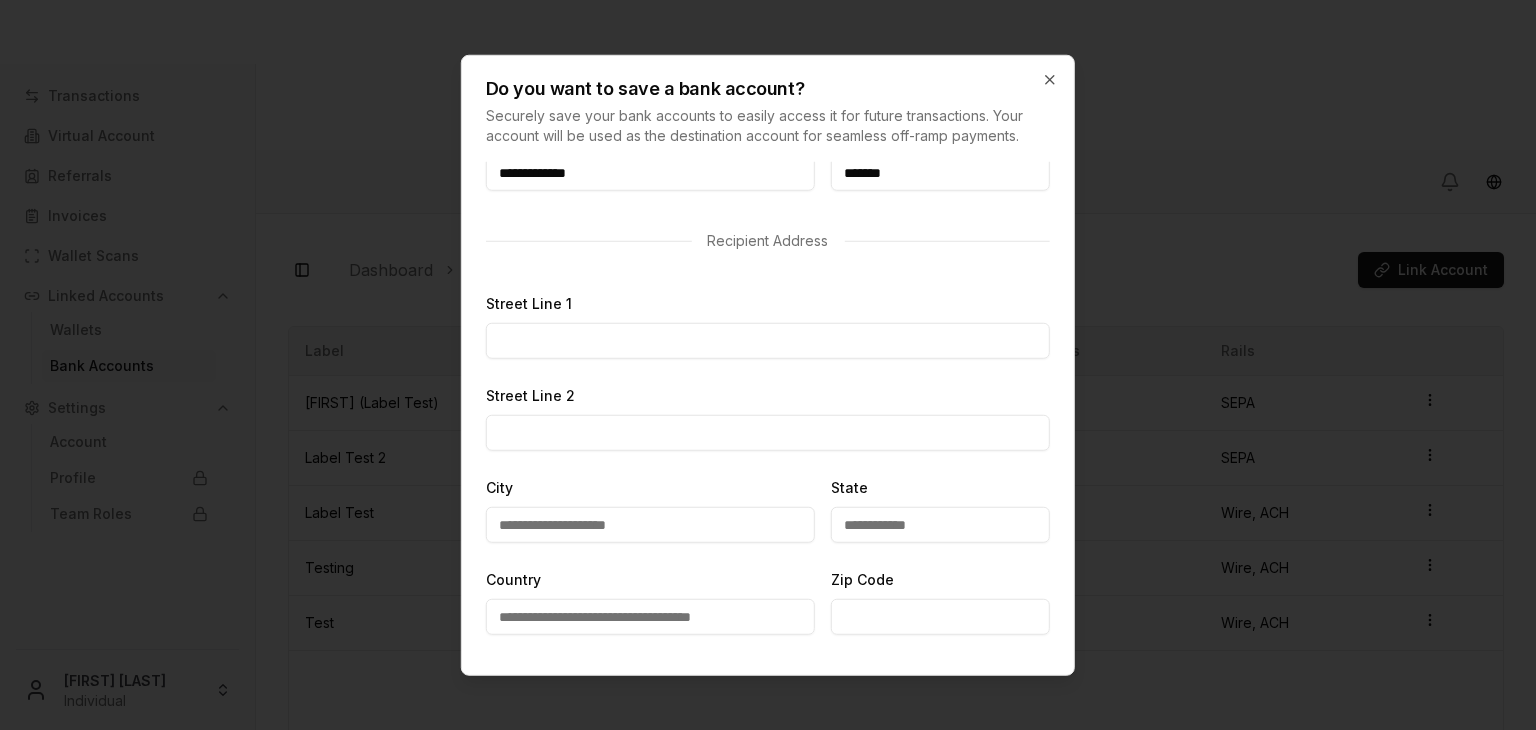 click on "Street Line 1" at bounding box center (768, 341) 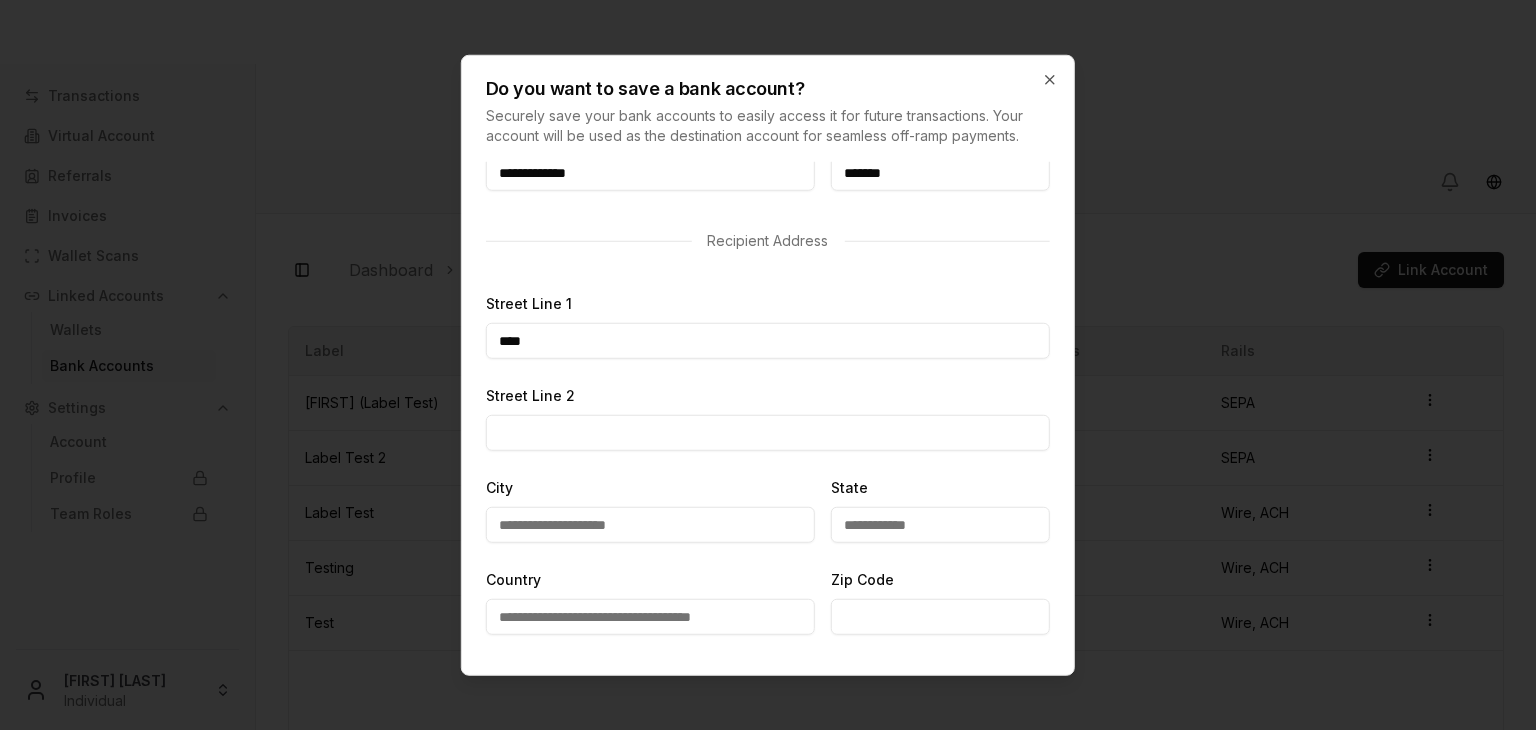 type on "****" 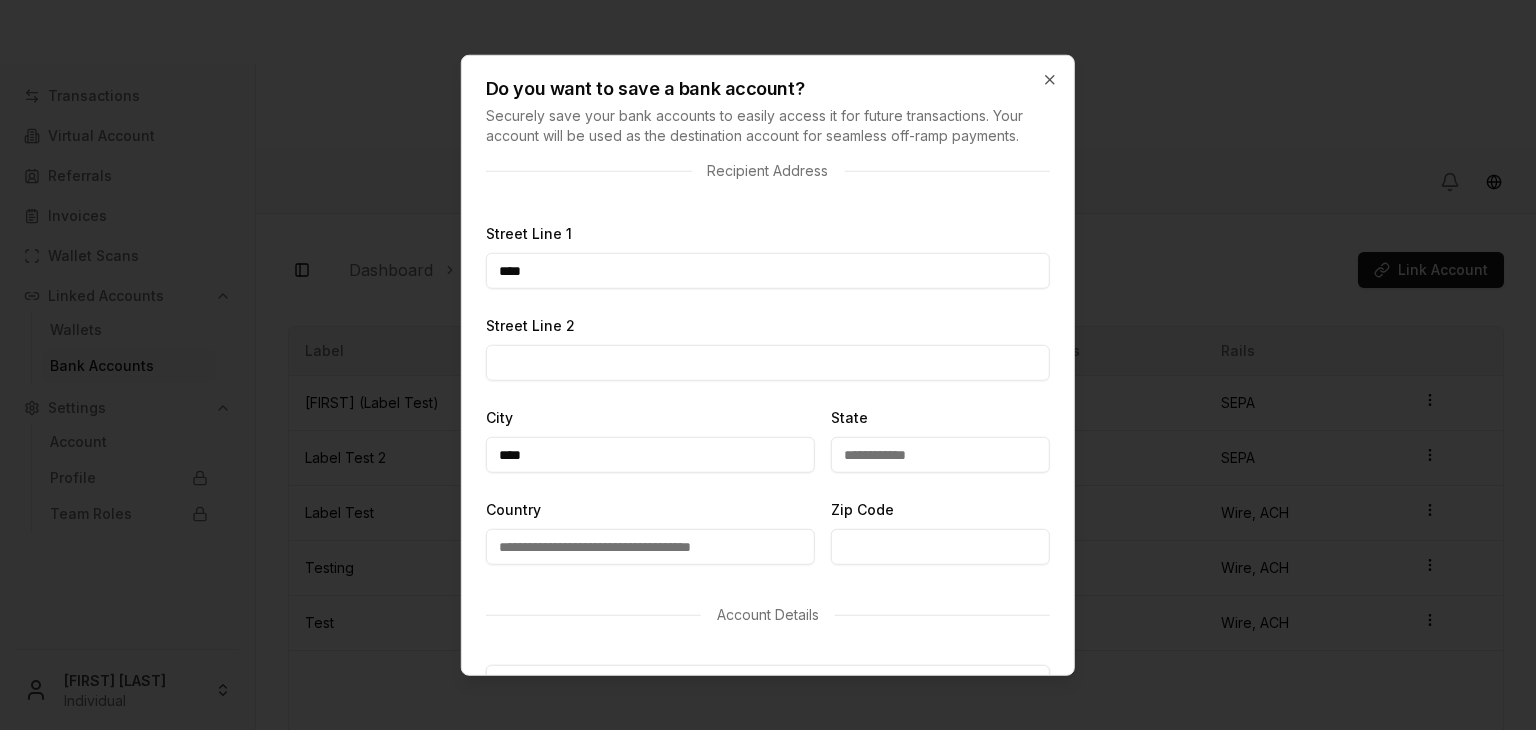 scroll, scrollTop: 686, scrollLeft: 0, axis: vertical 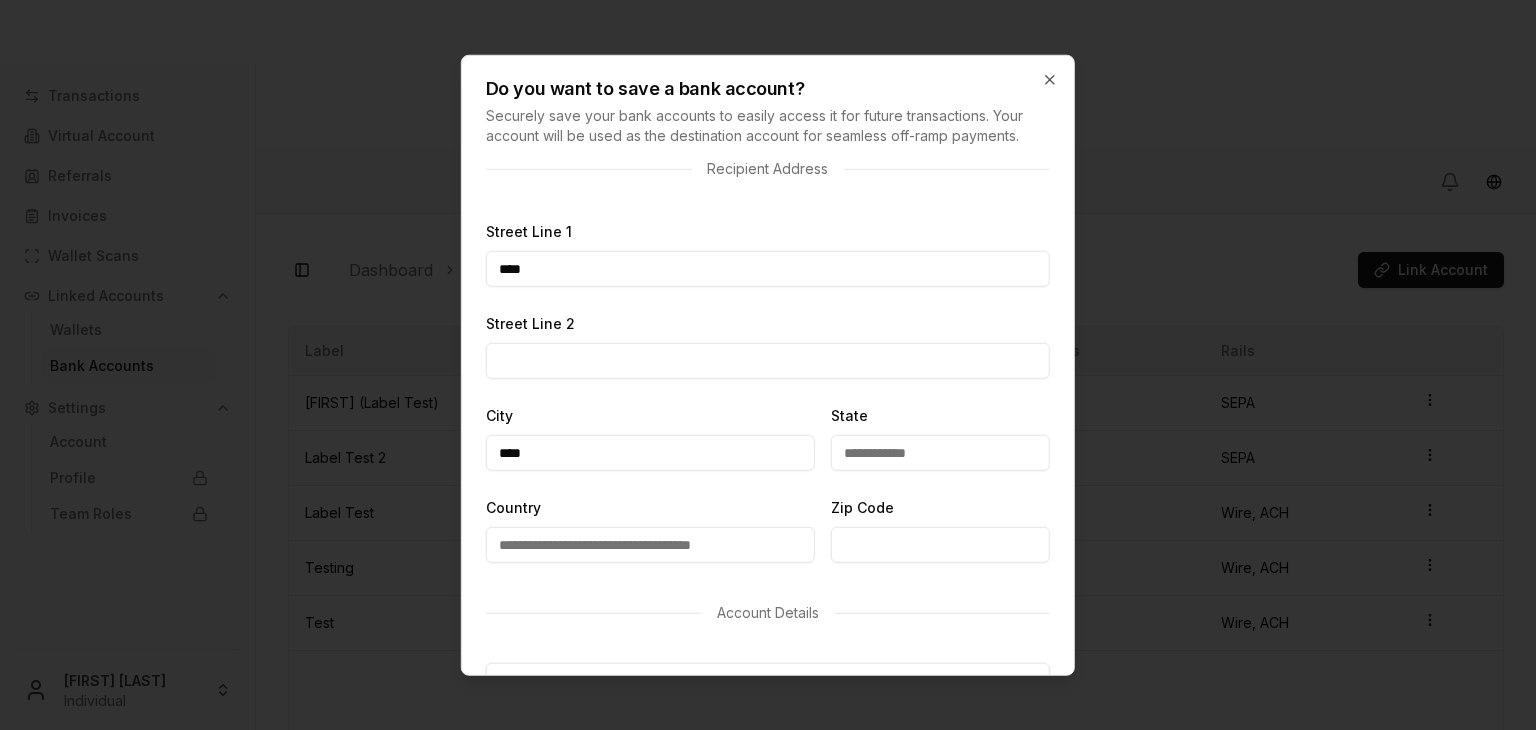 type on "****" 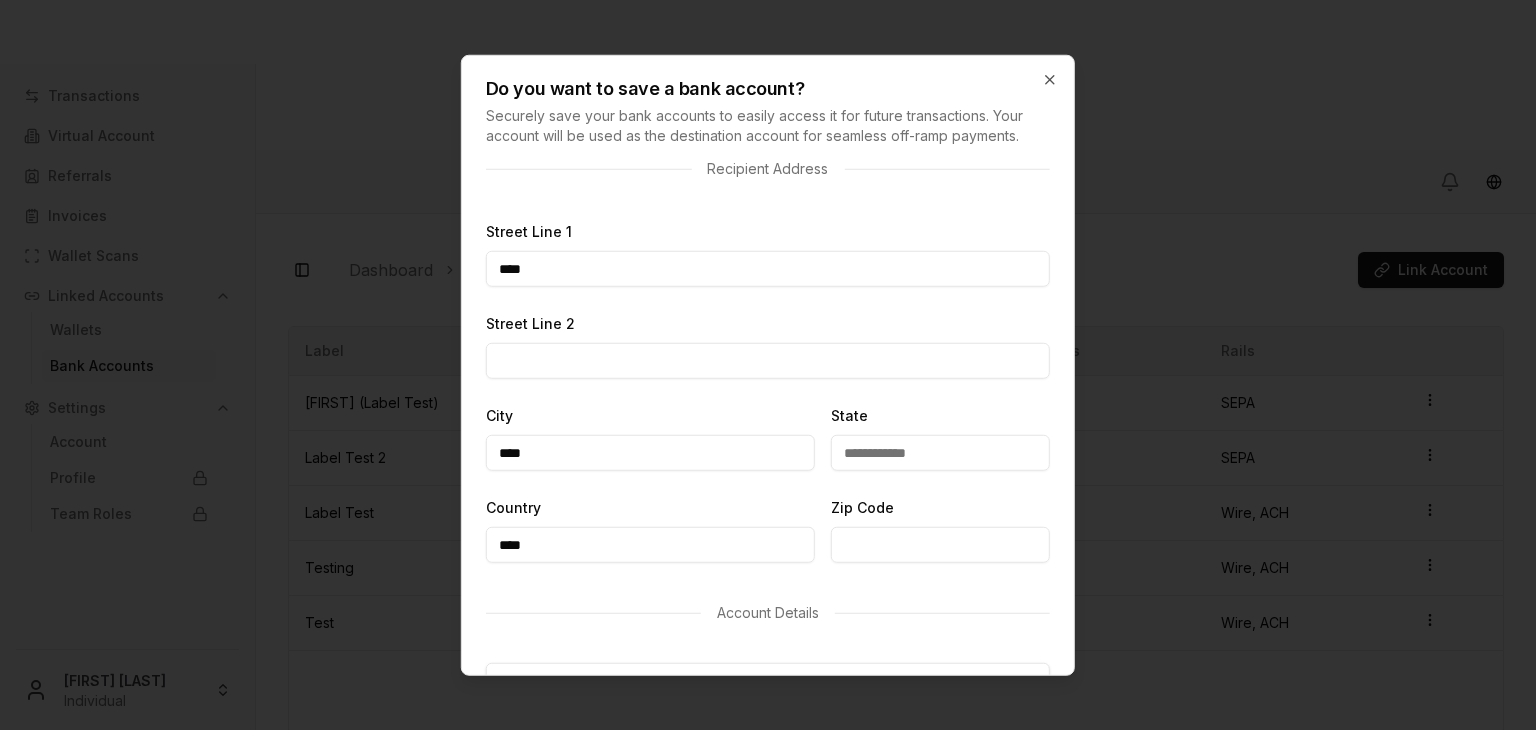 type on "****" 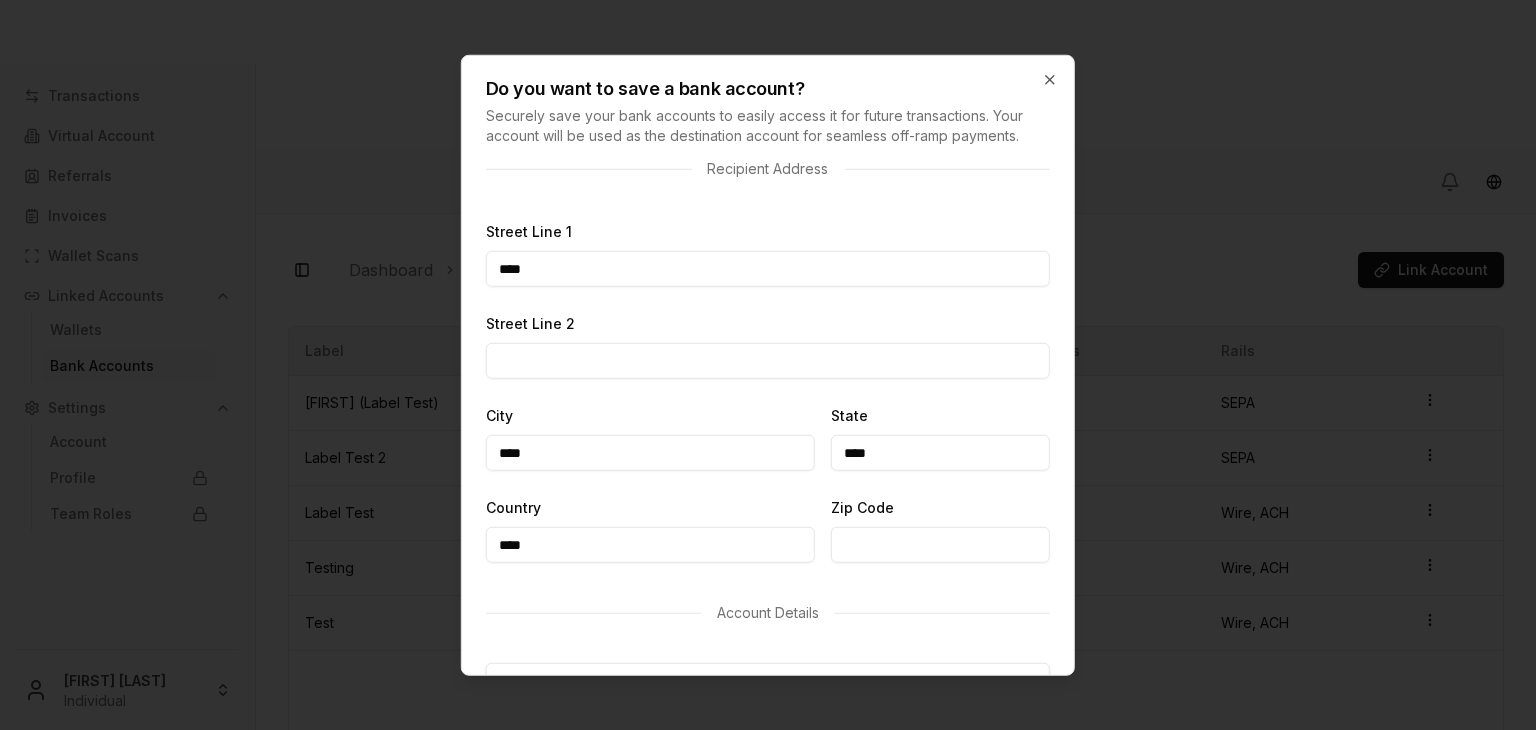 type on "****" 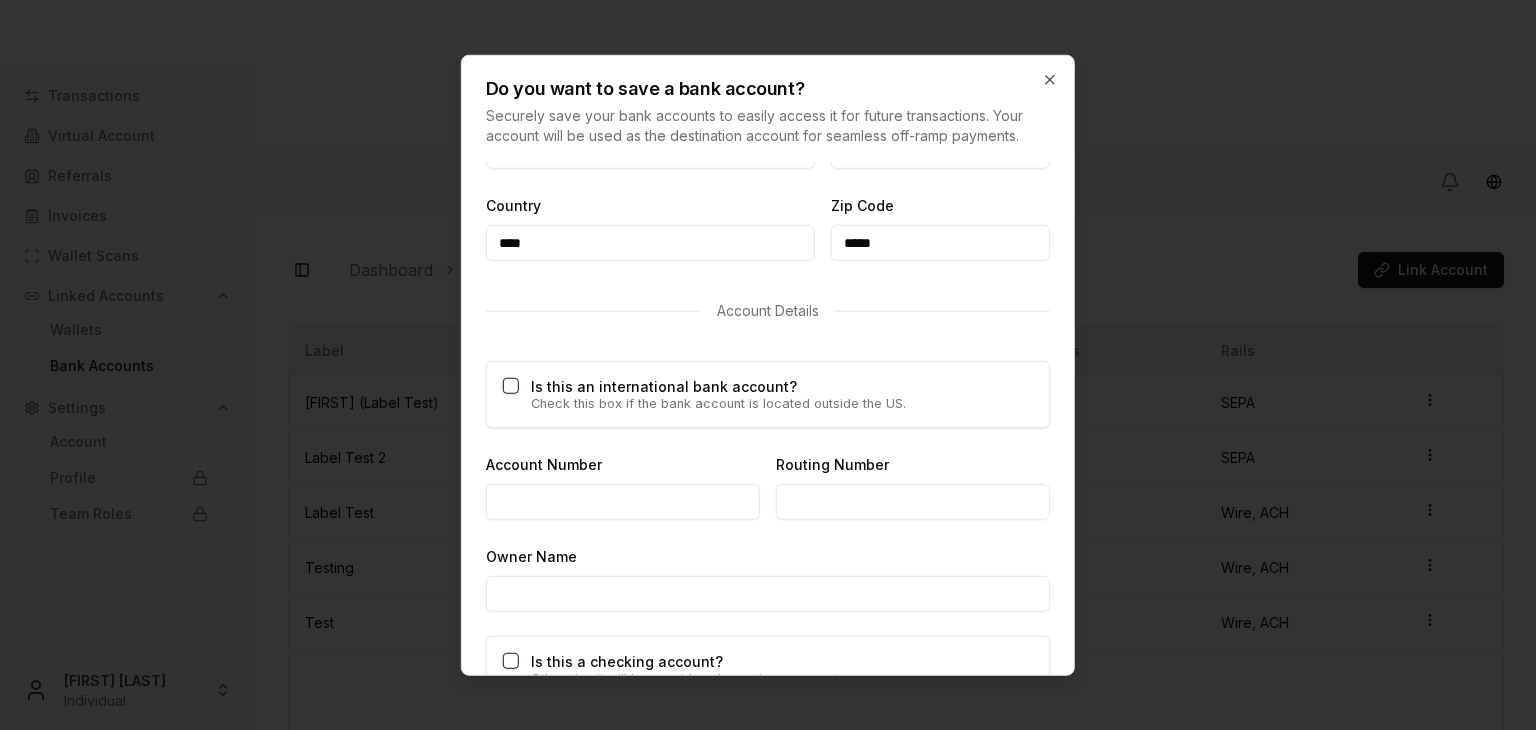 scroll, scrollTop: 1191, scrollLeft: 0, axis: vertical 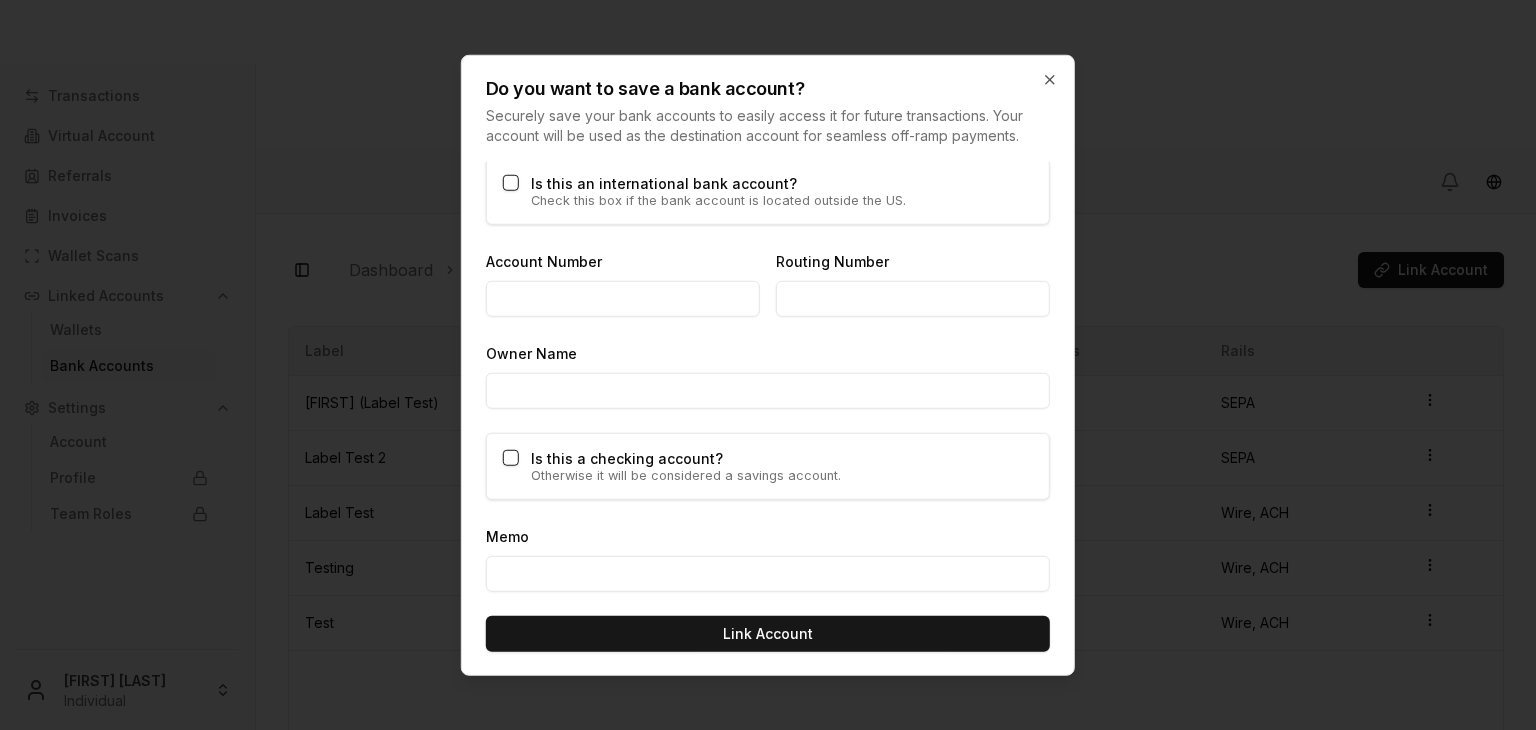 type on "*****" 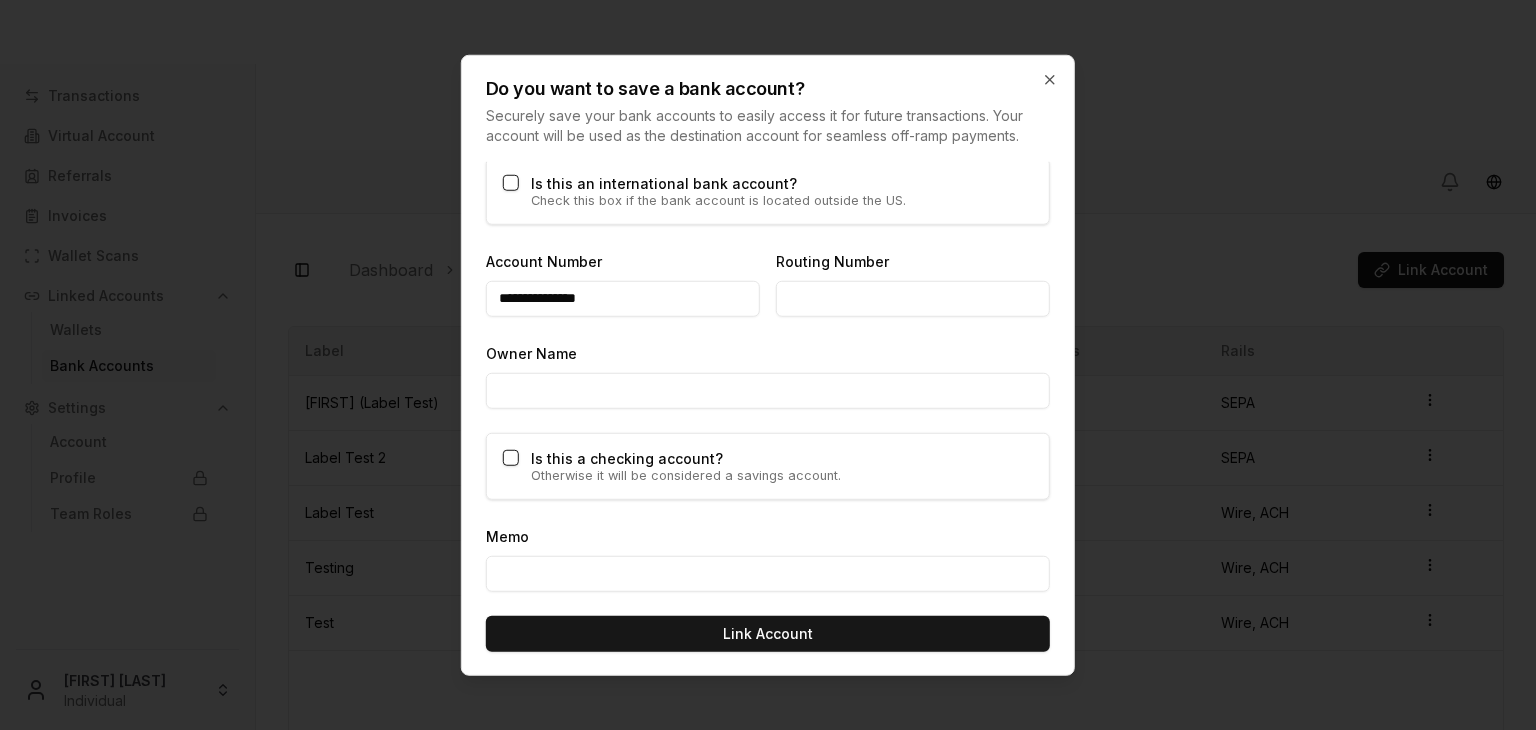 type on "**********" 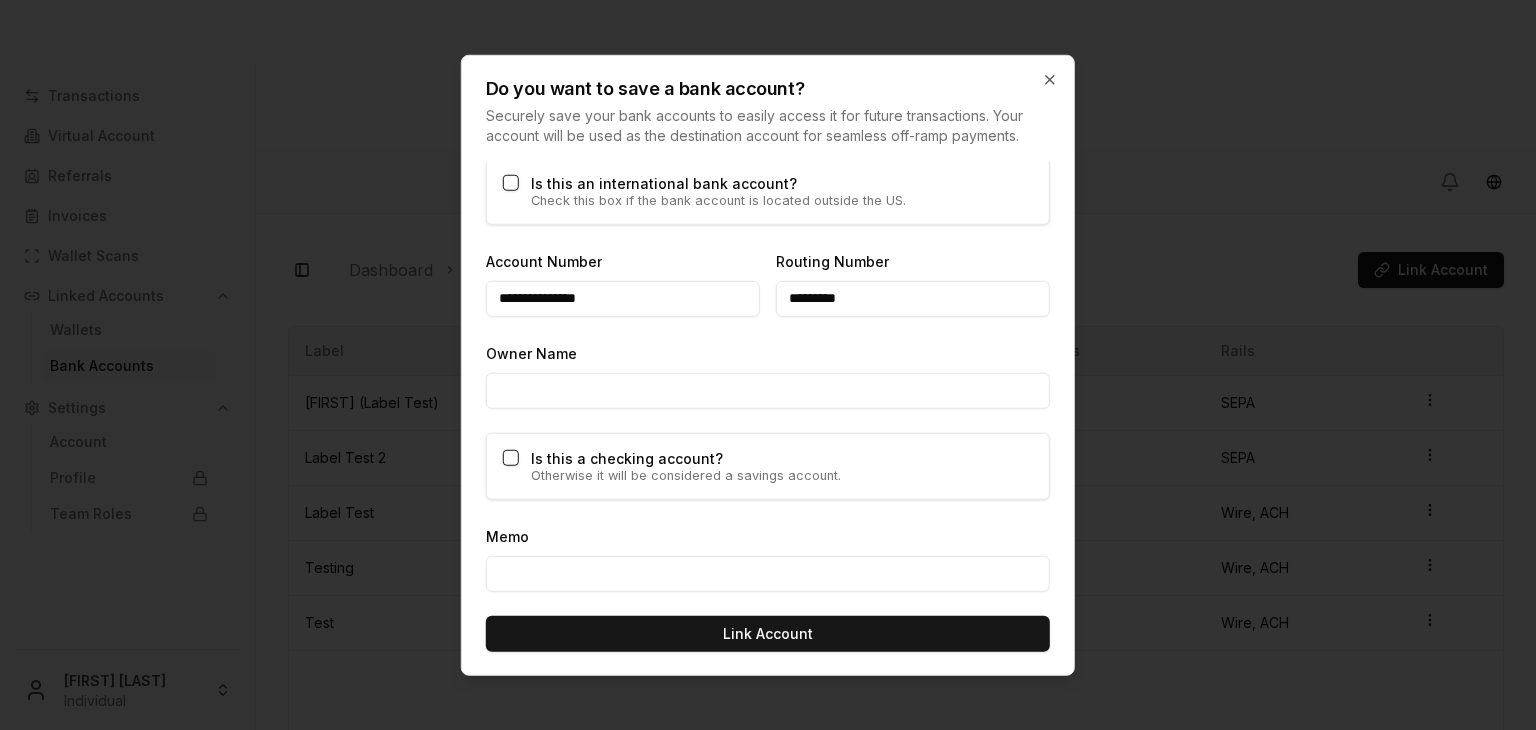 type on "*********" 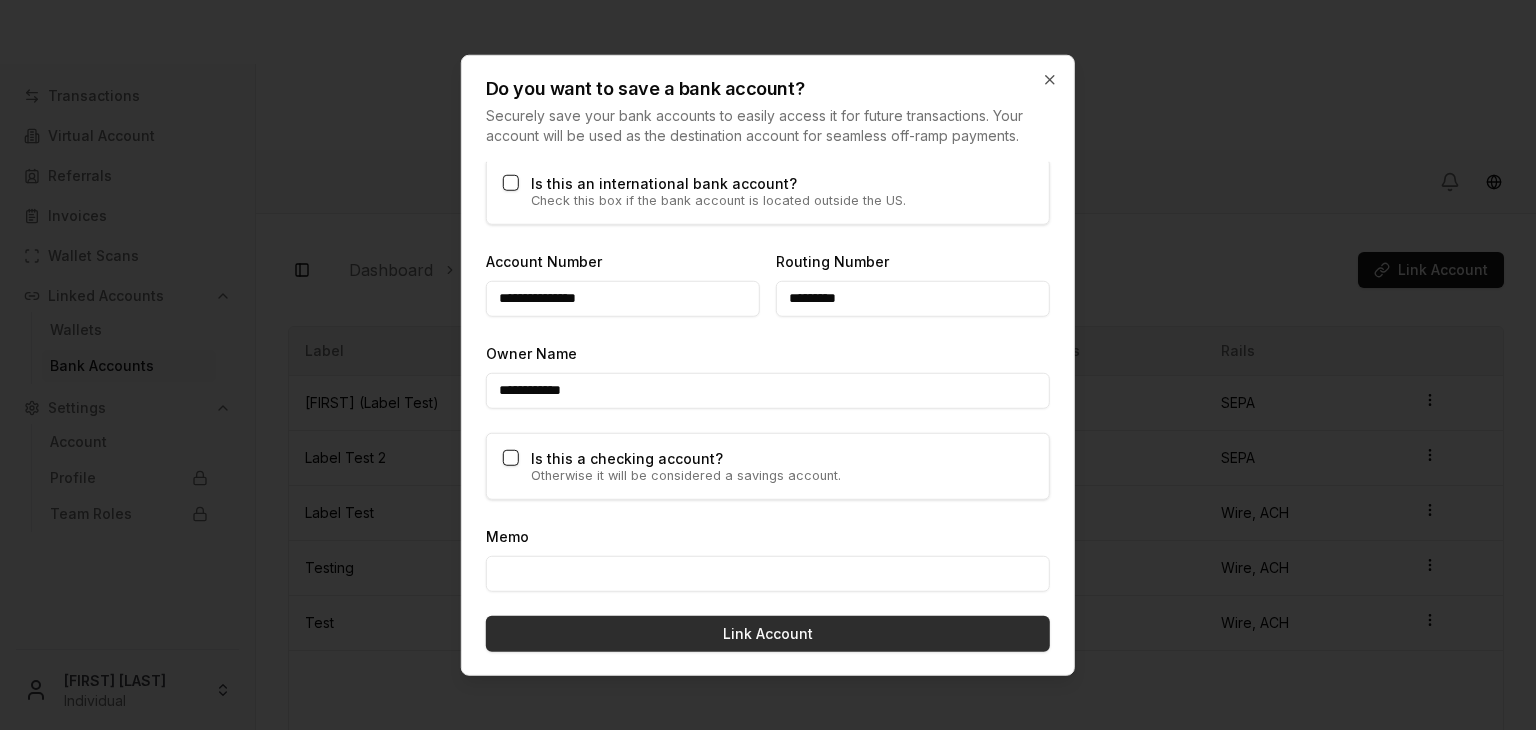 click on "Link Account" at bounding box center [768, 634] 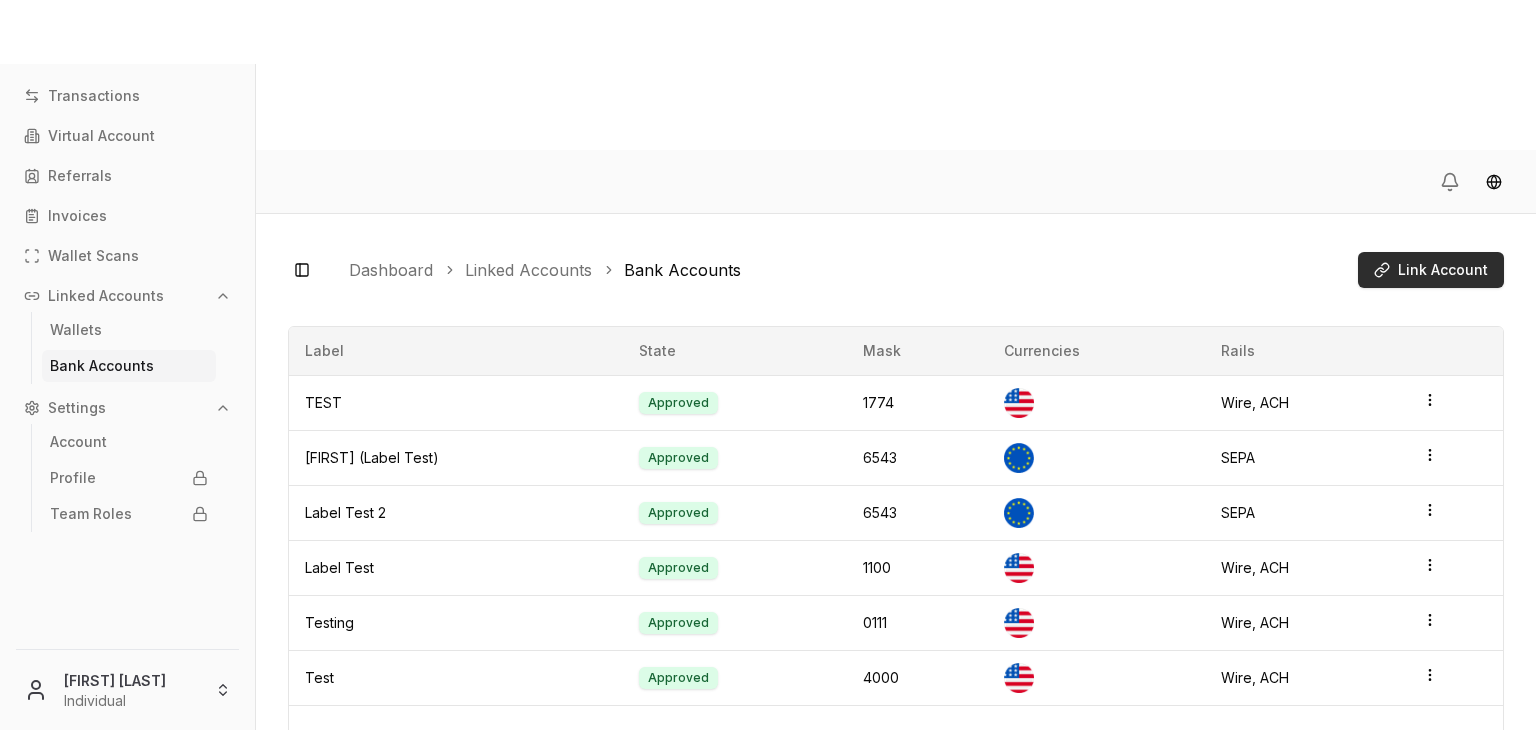 click on "Link Account" at bounding box center [1443, 270] 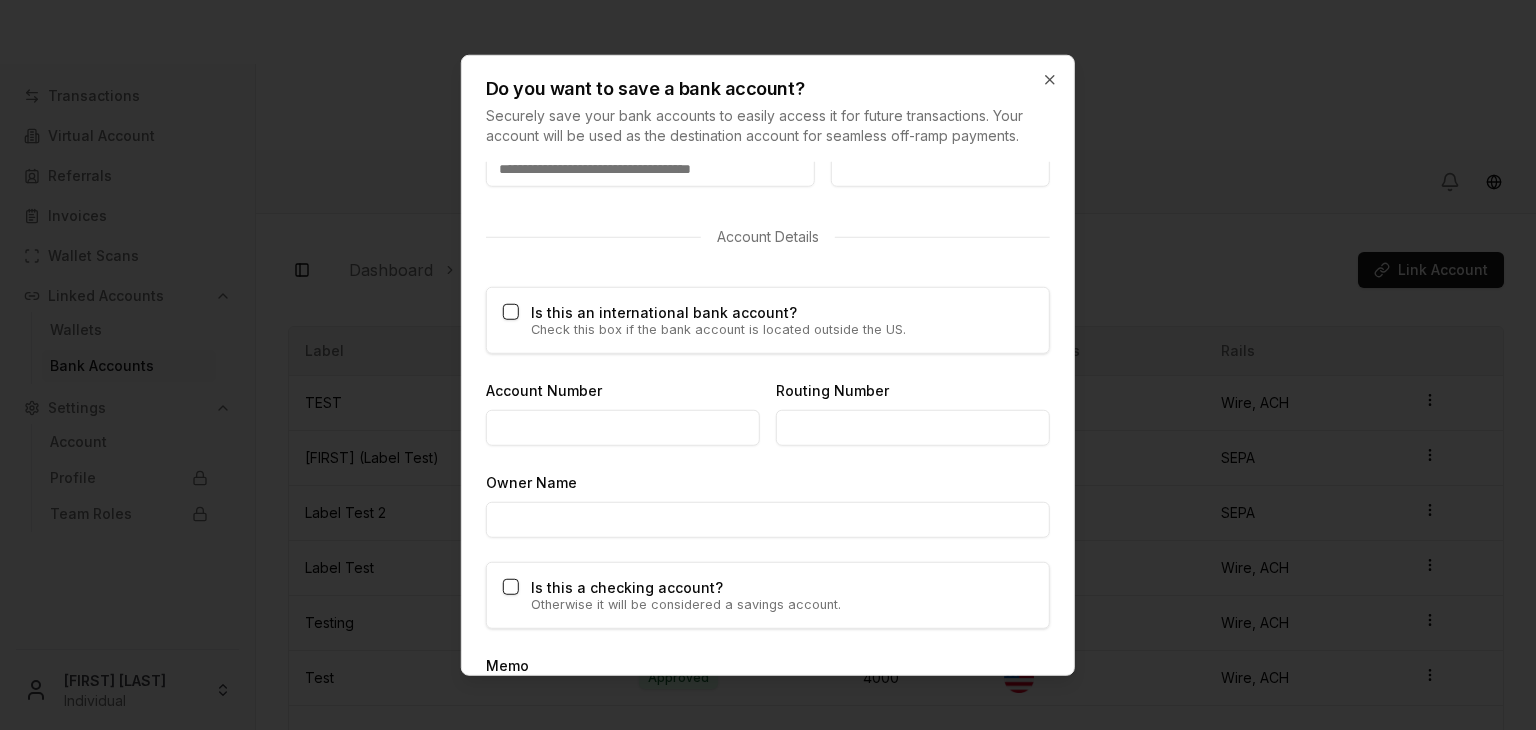 scroll, scrollTop: 1060, scrollLeft: 0, axis: vertical 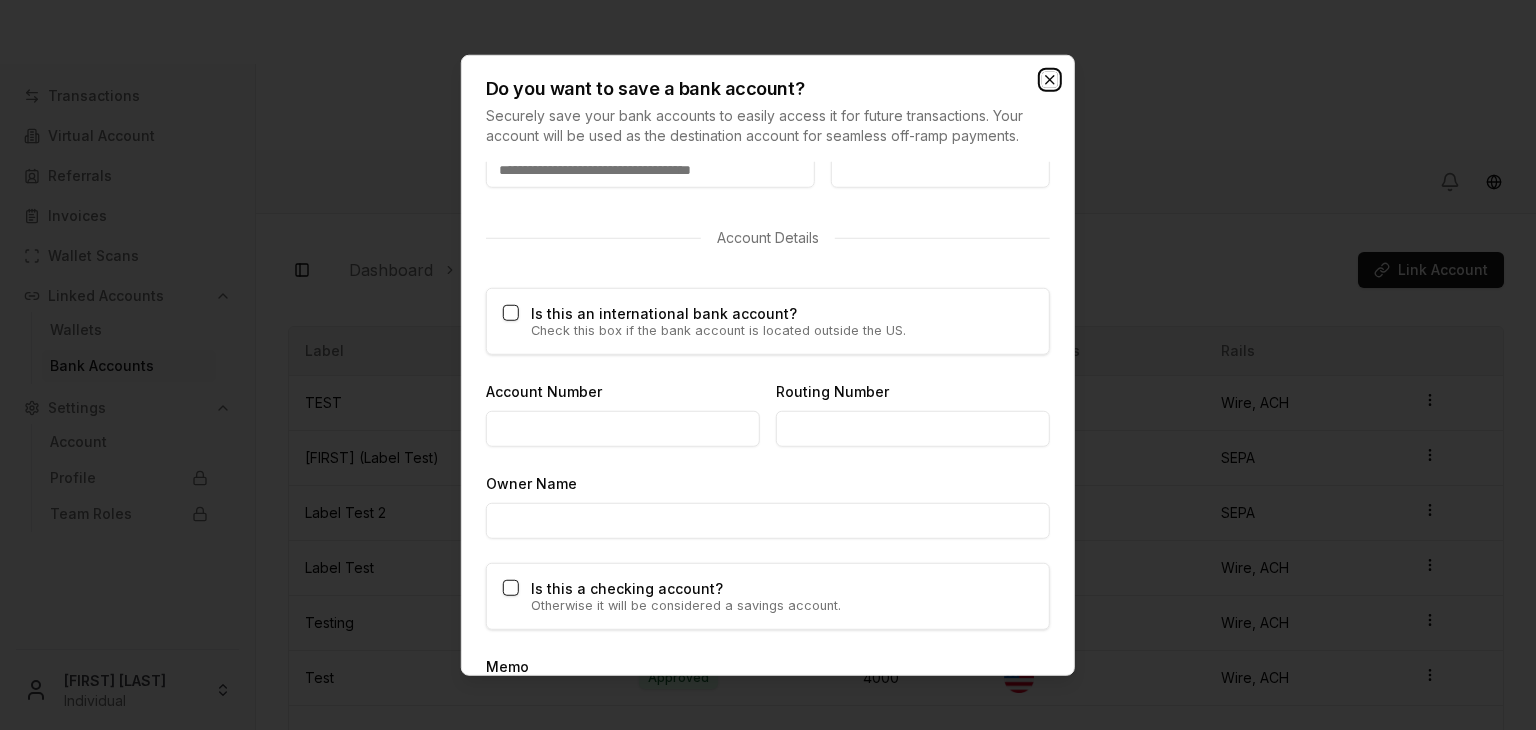 click 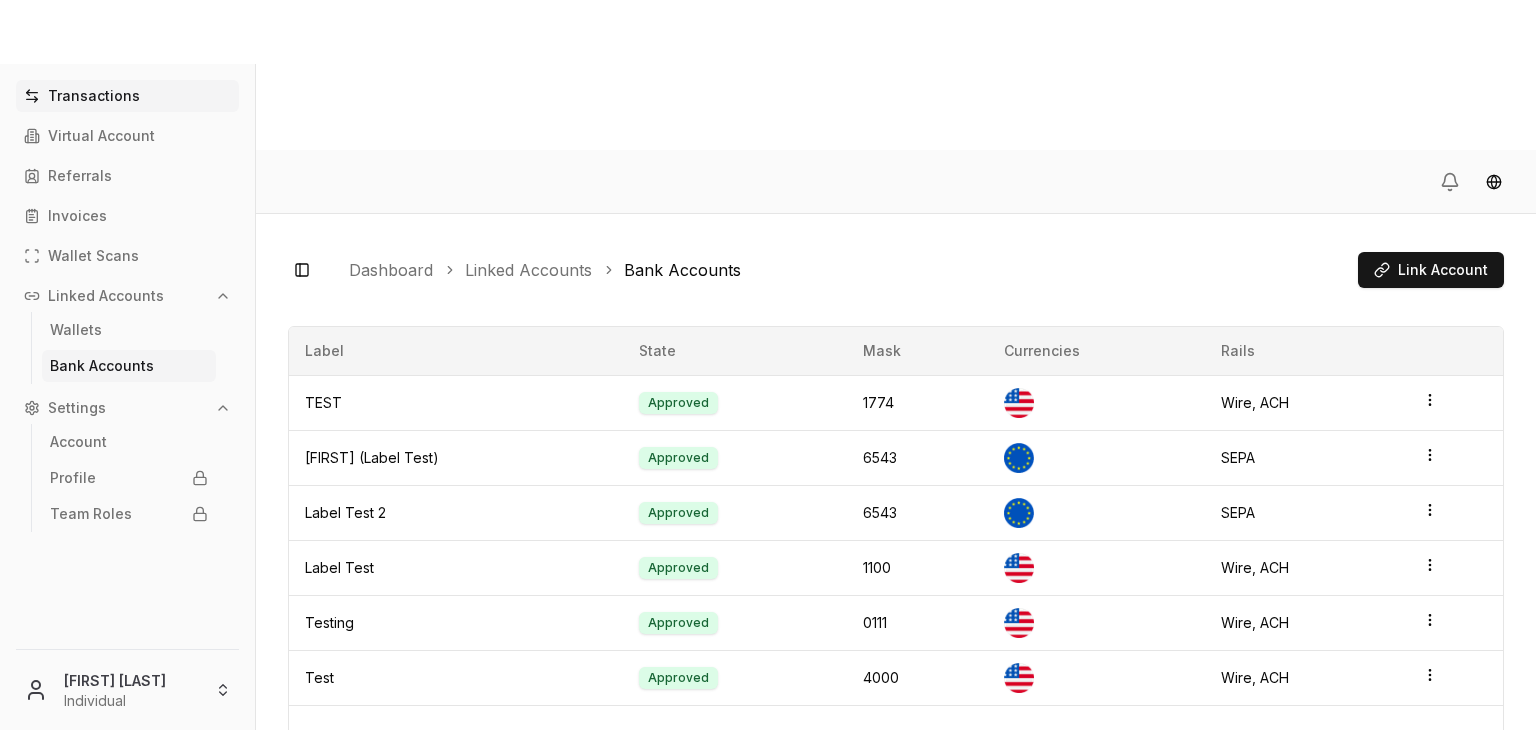 click on "Transactions" at bounding box center [127, 96] 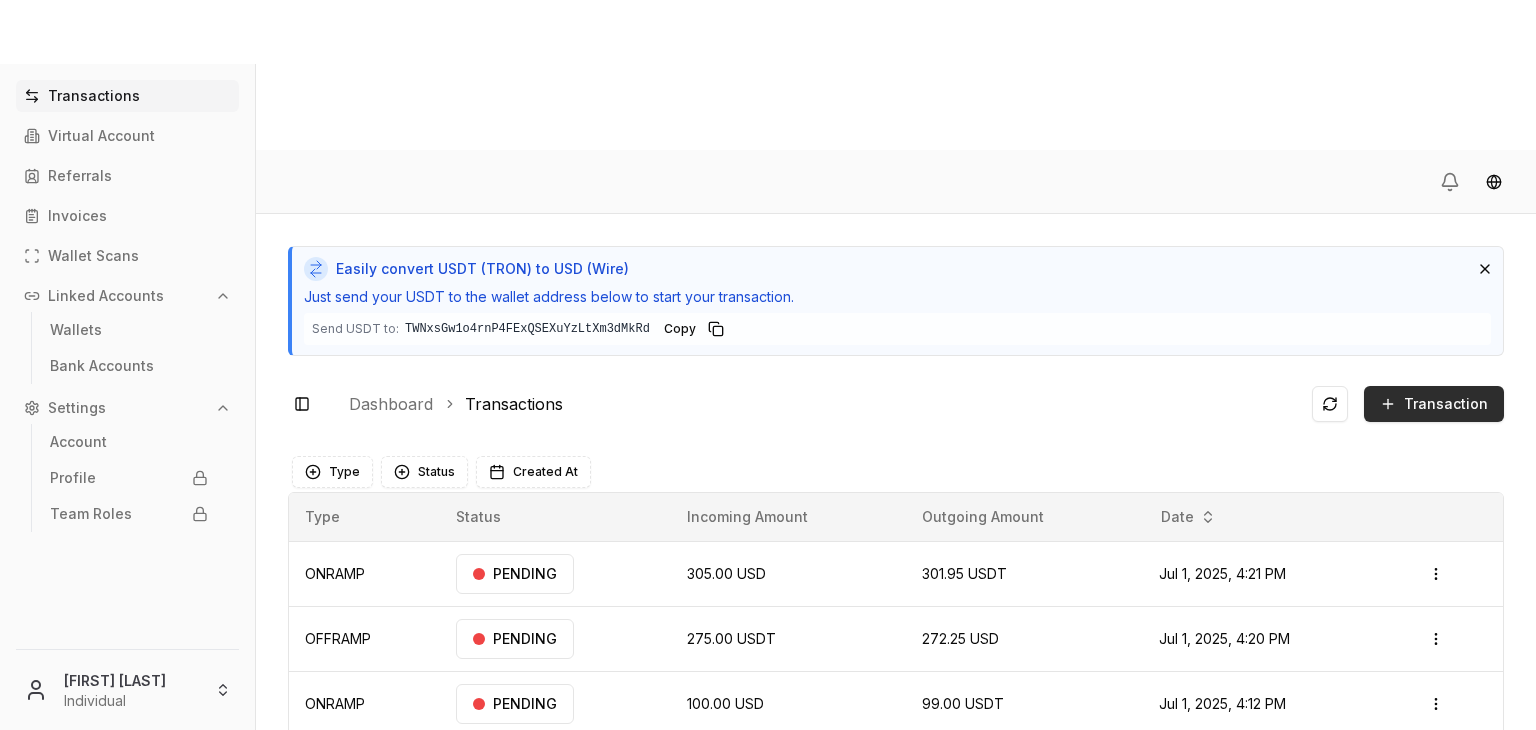 click on "Transaction" at bounding box center (1446, 404) 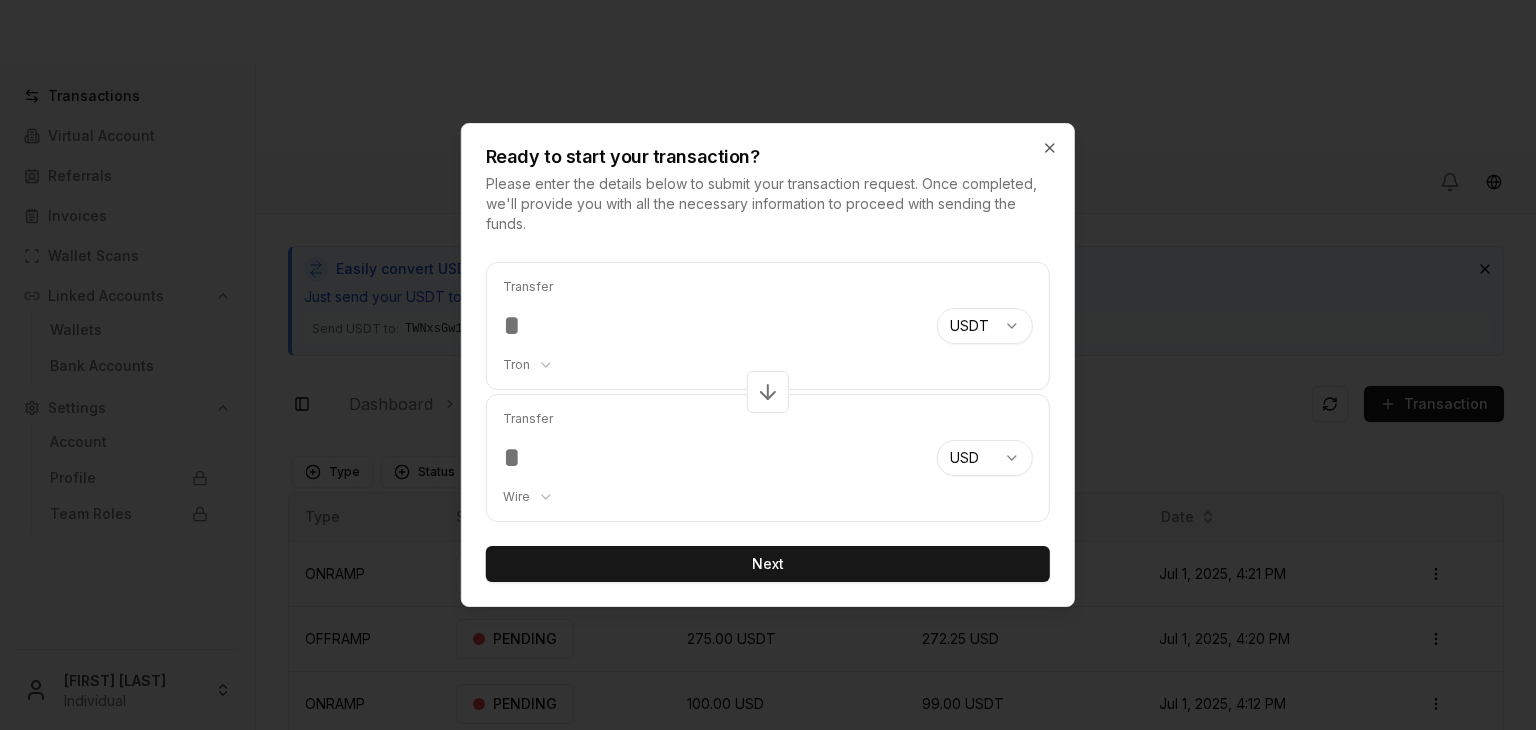 type on "*" 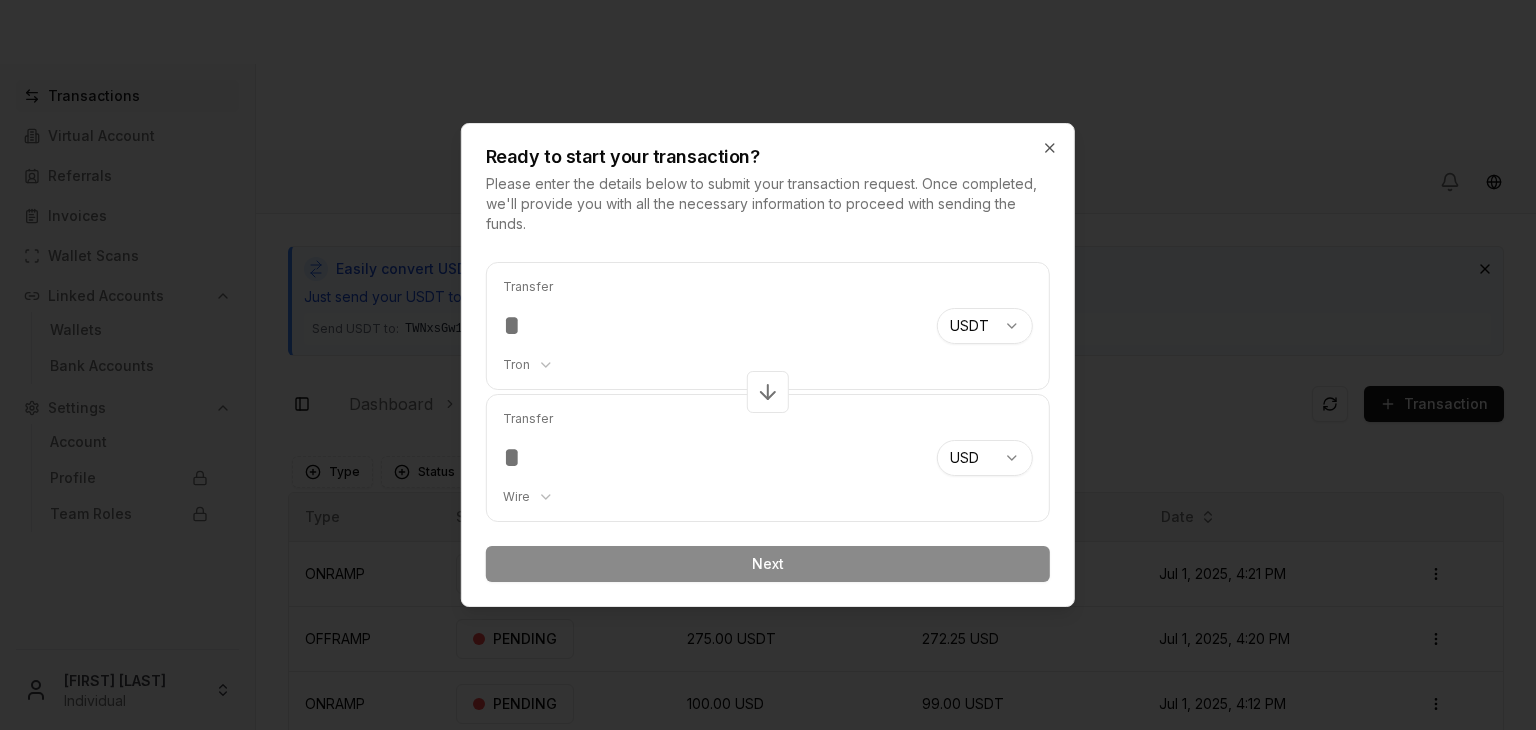 type 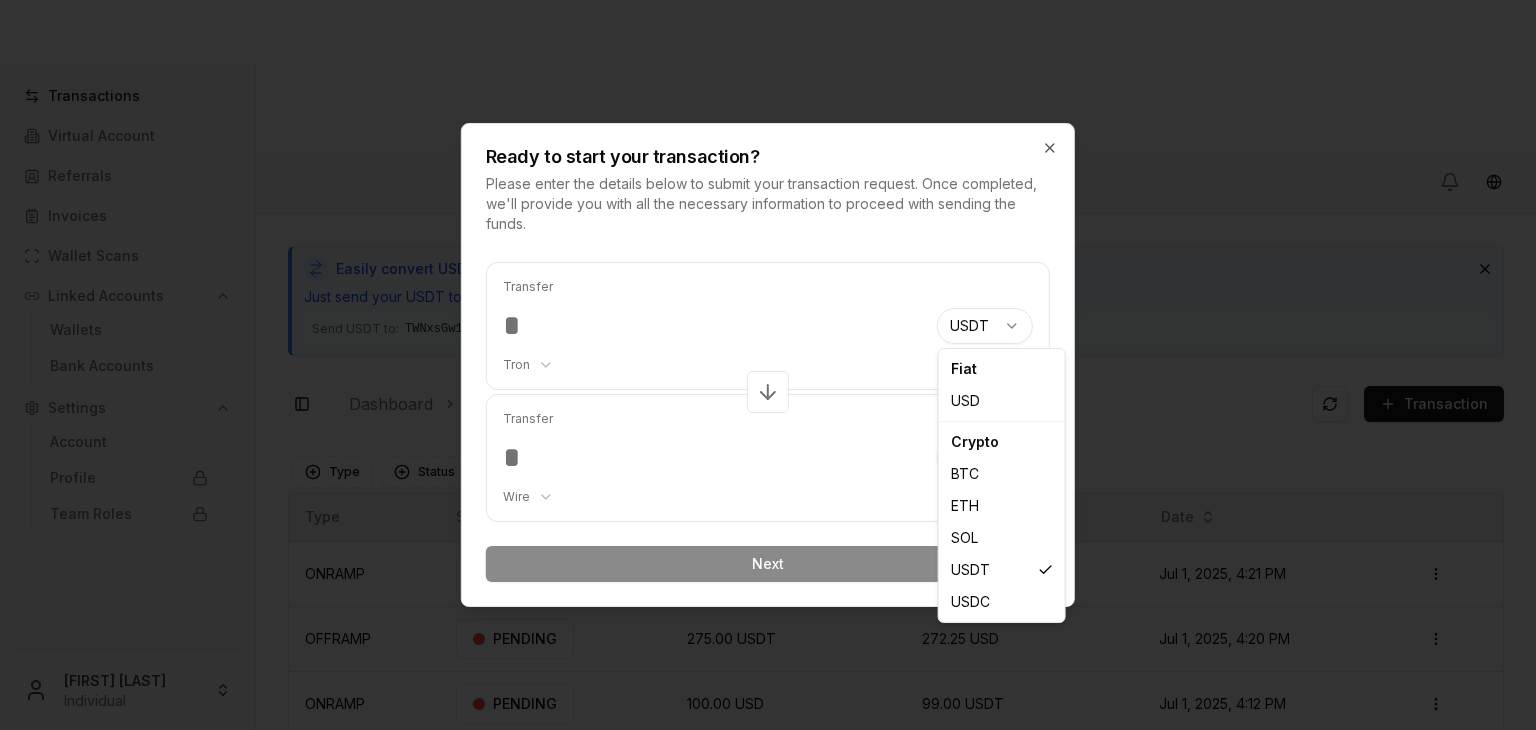 click on "Transactions Virtual Account Referrals Invoices Wallet Scans Linked Accounts Wallets Bank Accounts Settings Account Profile Team Roles [FIRST] [LAST] Individual Easily convert USDT (TRON) to USD (Wire) Just send your USDT to the wallet address below to start your transaction. Send USDT to: TWNxsGw1o4rnP4FExQSEXuYzLtXm3dMkRd TWNxsGw1...3dMkRd Copy Toggle Sidebar Dashboard Transactions   Transaction ONRAMP   305.00 USD   301.95 USDT [DATE], [TIME] PENDING Open menu OFFRAMP   275.00 USDT   272.25 USD [DATE], [TIME] PENDING Open menu ONRAMP   100.00 USD   99.00 USDT [DATE], [TIME] PENDING Open menu OFFRAMP   110.00 USDT   108.90 USD [DATE], [TIME] PENDING Open menu ONRAMP   100.00 USD   354.186195 TRX [DATE], [TIME] PENDING Open menu OFFRAMP   110.00 USDT   108.90 USD [DATE], [TIME] PENDING Open menu ONRAMP   100.00 USD   99.00 USDT [DATE], [TIME] PENDING Open menu OFFRAMP   110.00 USDT   108.90 USD [DATE], [TIME] PENDING Open menu Page 1 of 2 Previous Next Type" at bounding box center [768, 440] 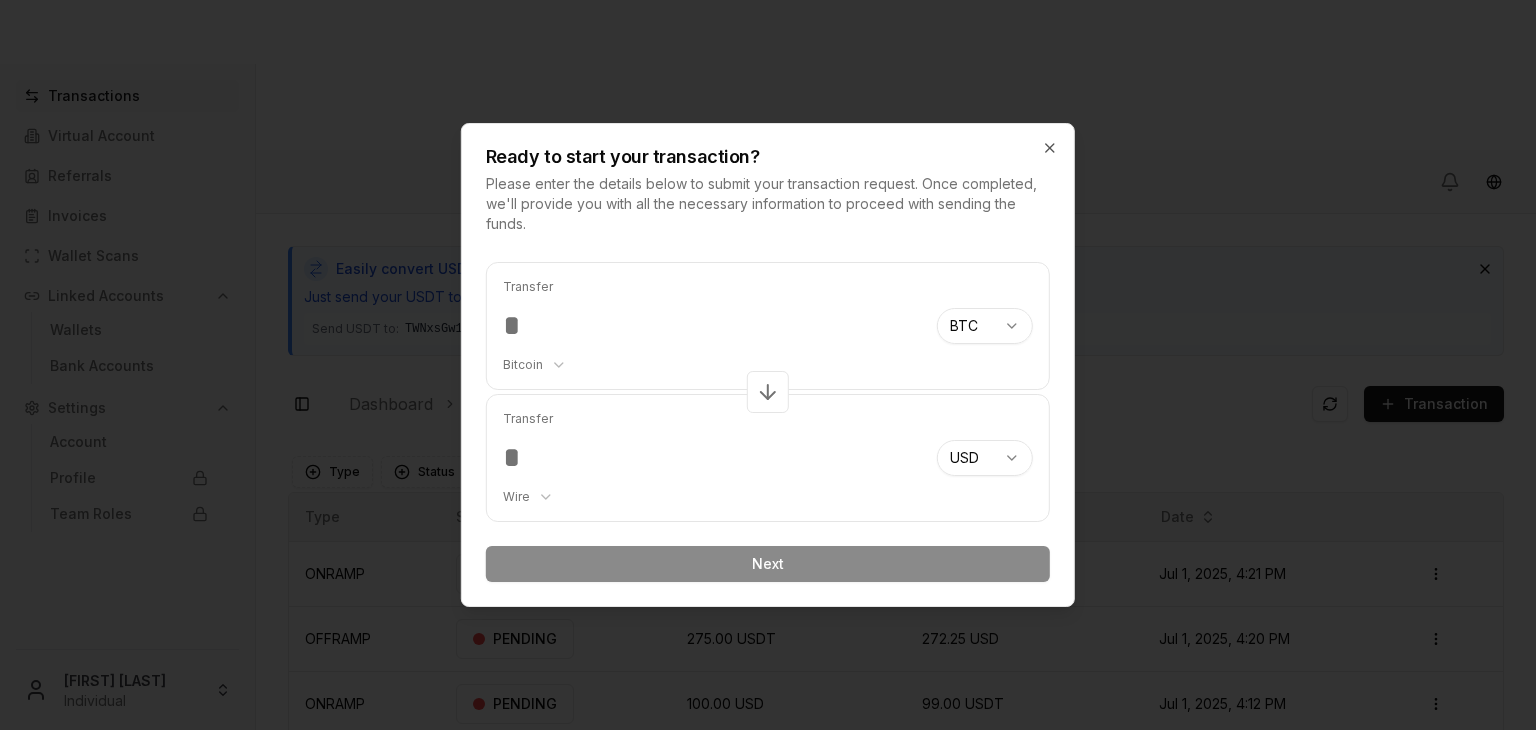 click at bounding box center (712, 326) 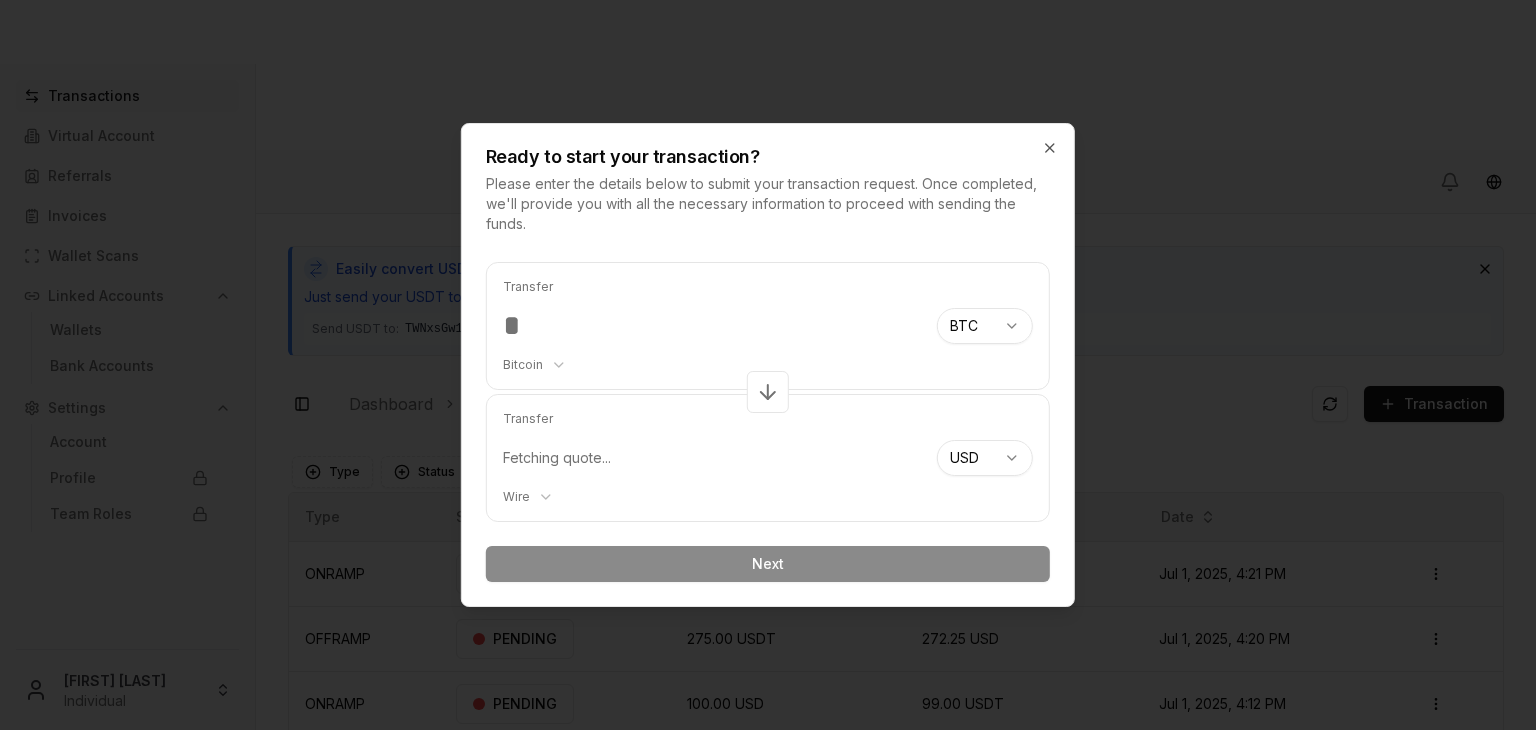 type on "****" 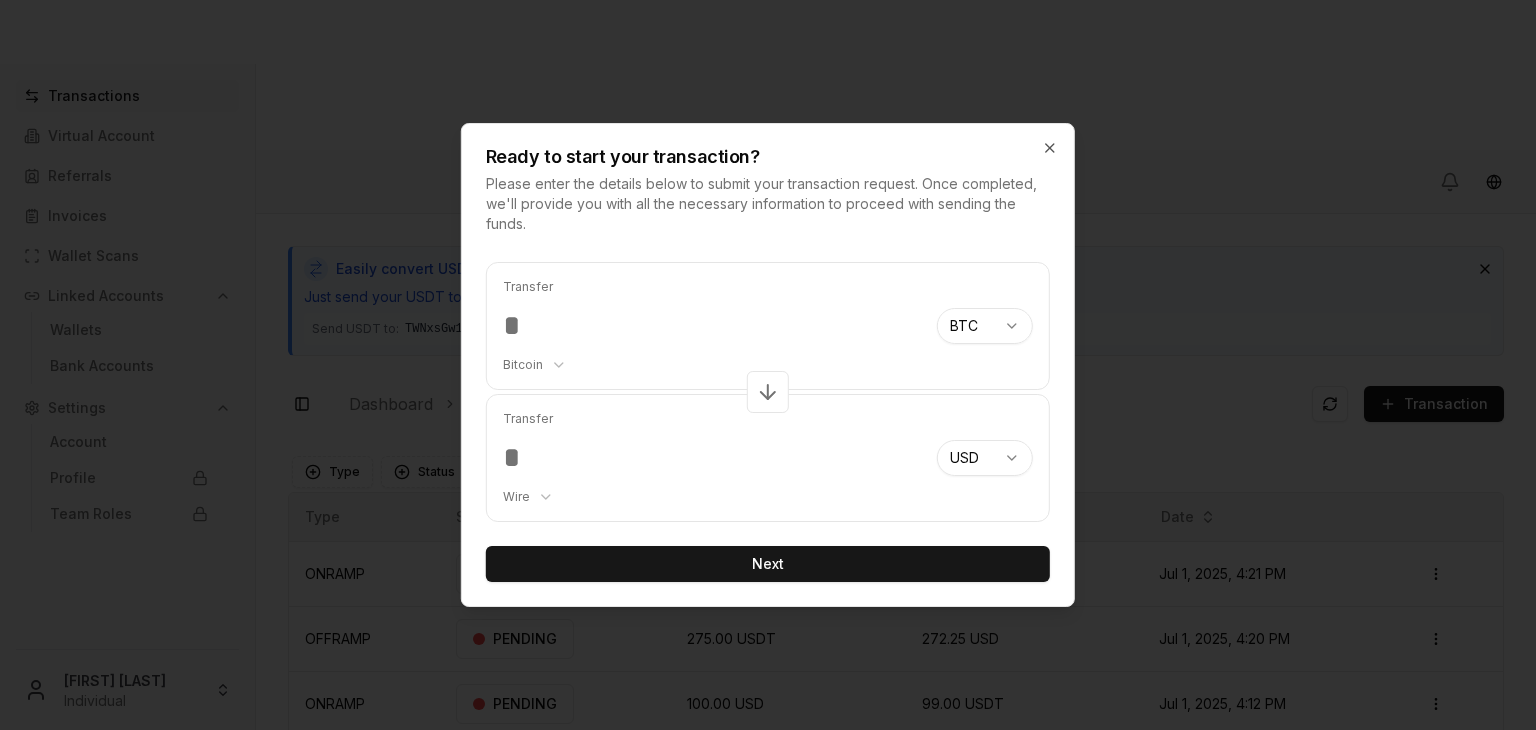 type on "********" 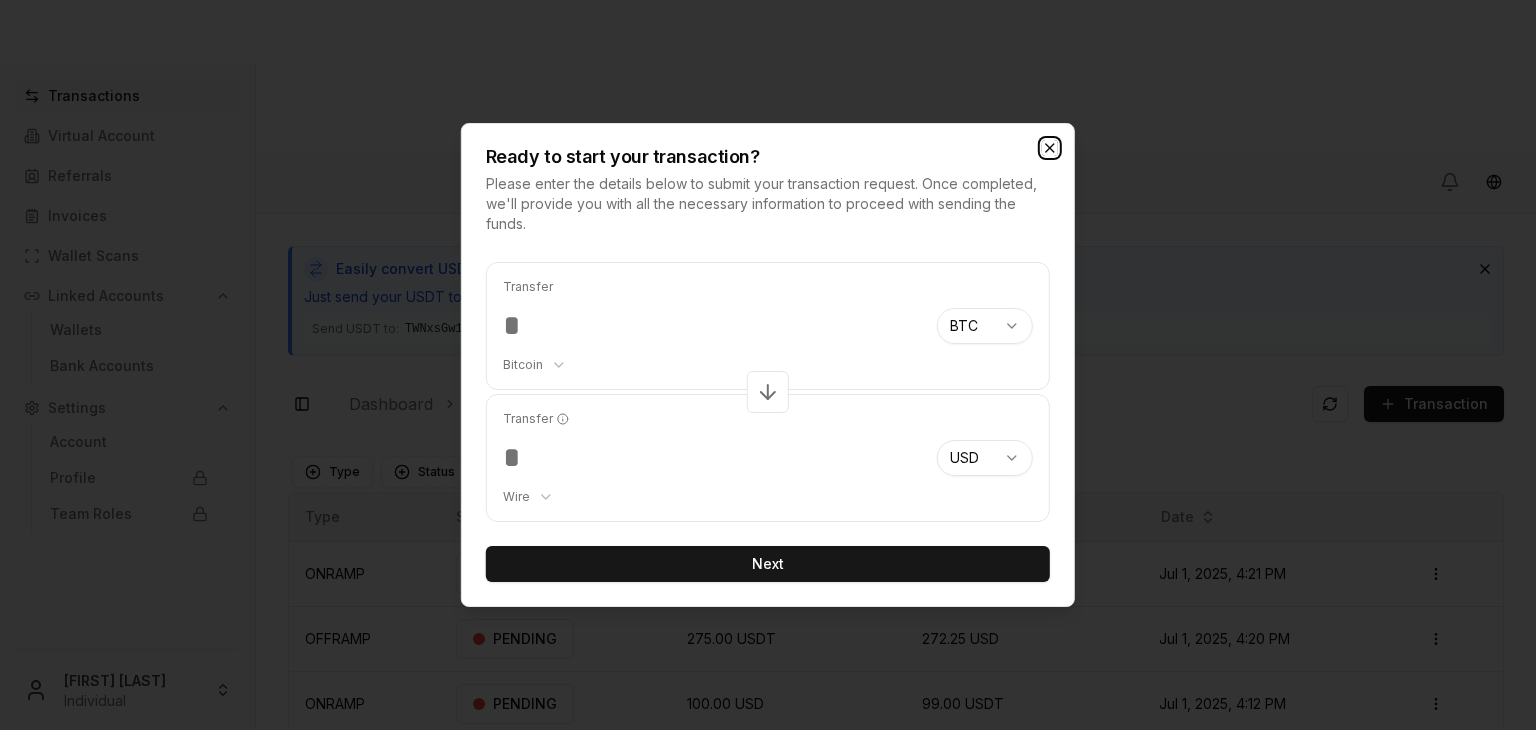 click 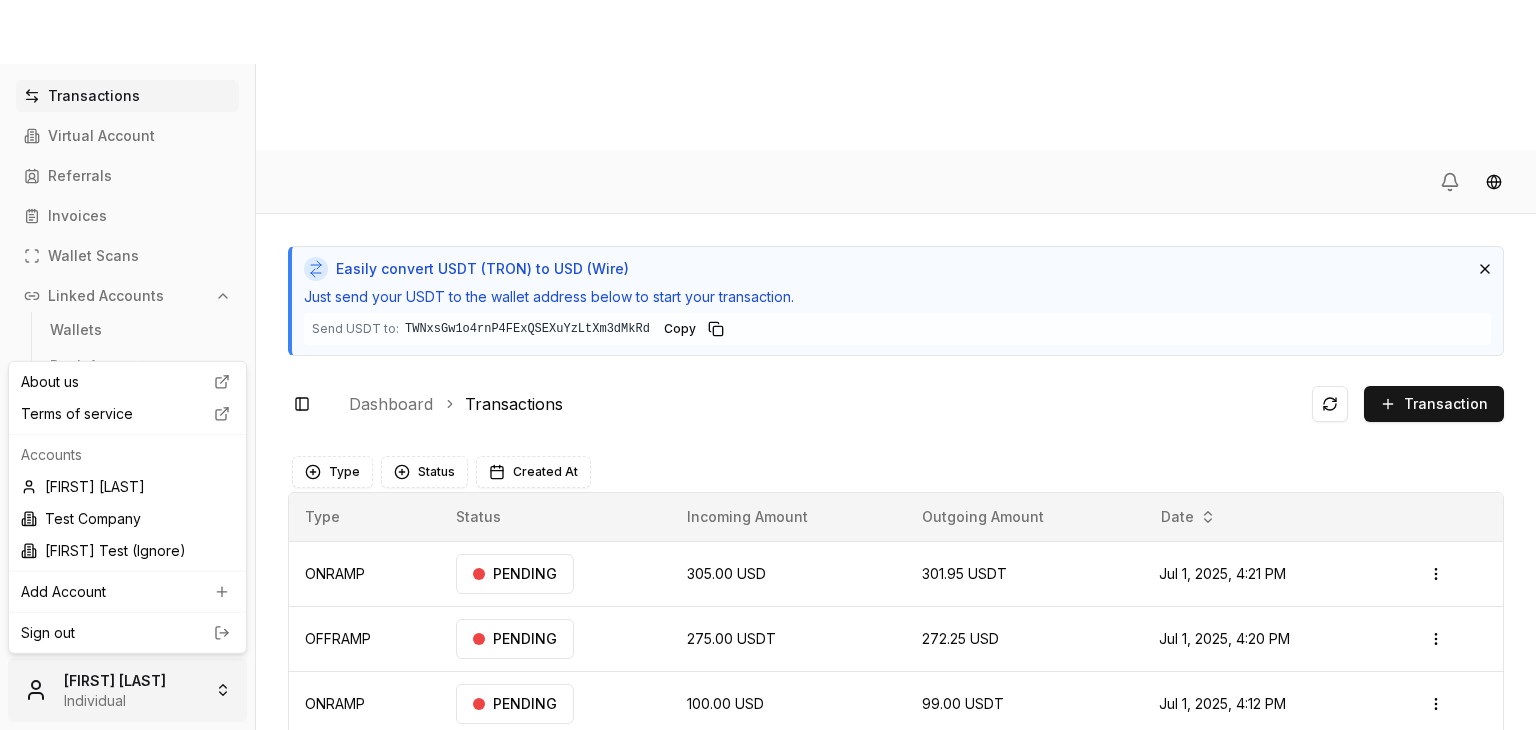click on "Transactions Virtual Account Referrals Invoices Wallet Scans Linked Accounts Wallets Bank Accounts Settings Account Profile Team Roles [FIRST] [LAST] Individual Easily convert USDT (TRON) to USD (Wire) Just send your USDT to the wallet address below to start your transaction. Send USDT to: TWNxsGw1o4rnP4FExQSEXuYzLtXm3dMkRd TWNxsGw1...3dMkRd Copy Toggle Sidebar Dashboard Transactions   Transaction ONRAMP   305.00 USD   301.95 USDT [DATE], [TIME] PENDING Open menu OFFRAMP   275.00 USDT   272.25 USD [DATE], [TIME] PENDING Open menu ONRAMP   100.00 USD   99.00 USDT [DATE], [TIME] PENDING Open menu OFFRAMP   110.00 USDT   108.90 USD [DATE], [TIME] PENDING Open menu ONRAMP   100.00 USD   354.186195 TRX [DATE], [TIME] PENDING Open menu OFFRAMP   110.00 USDT   108.90 USD [DATE], [TIME] PENDING Open menu ONRAMP   100.00 USD   99.00 USDT [DATE], [TIME] PENDING Open menu OFFRAMP   110.00 USDT   108.90 USD [DATE], [TIME] PENDING Open menu Page 1 of 2 Previous Next Type" at bounding box center (768, 440) 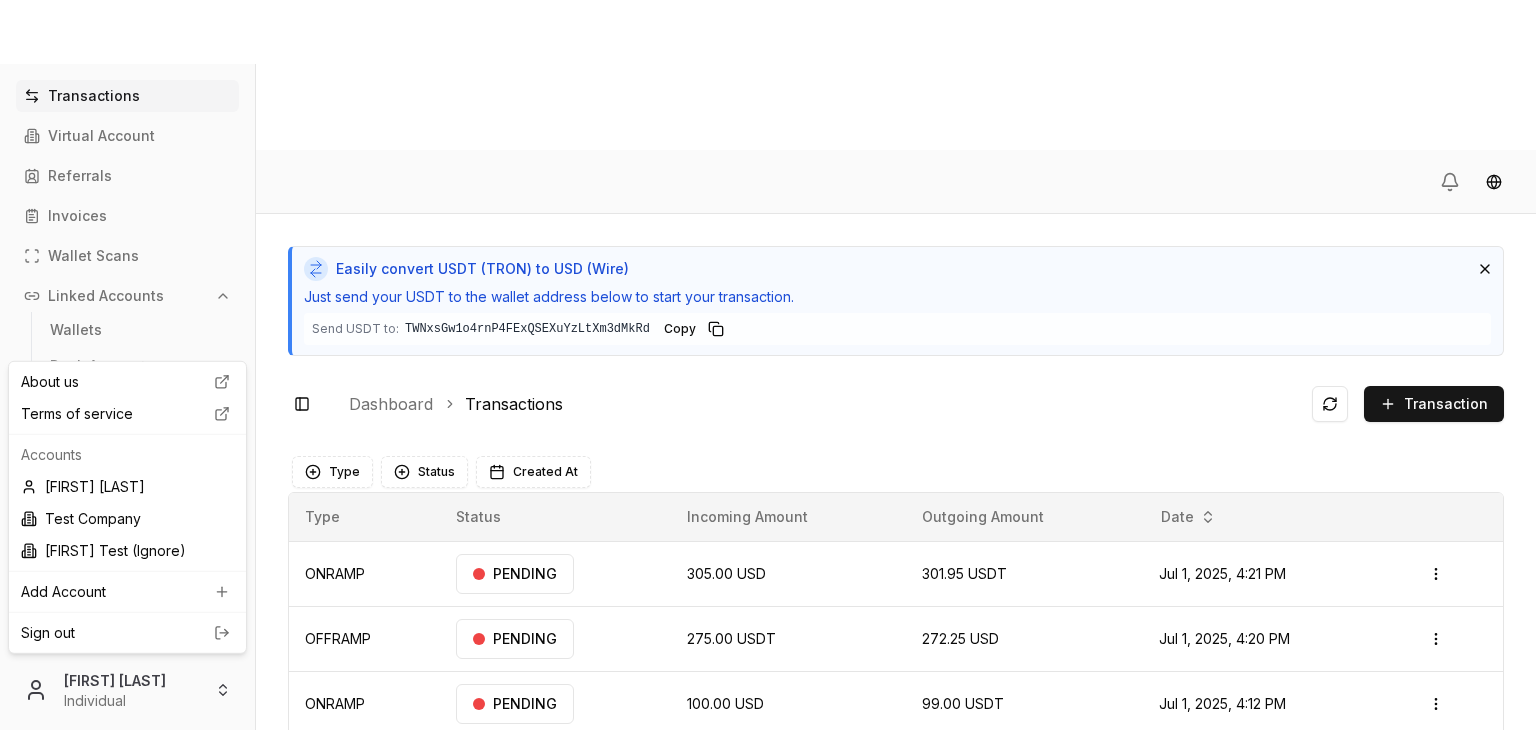 click on "Sign out" at bounding box center (127, 633) 